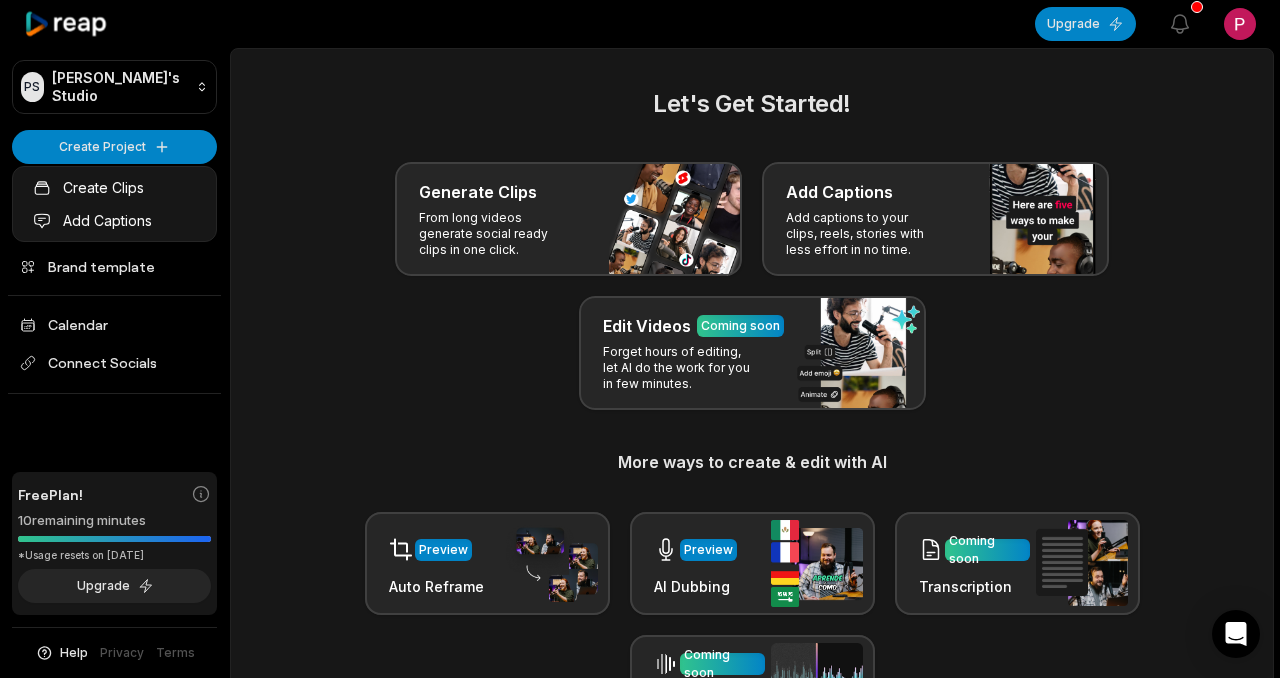 scroll, scrollTop: 89, scrollLeft: 0, axis: vertical 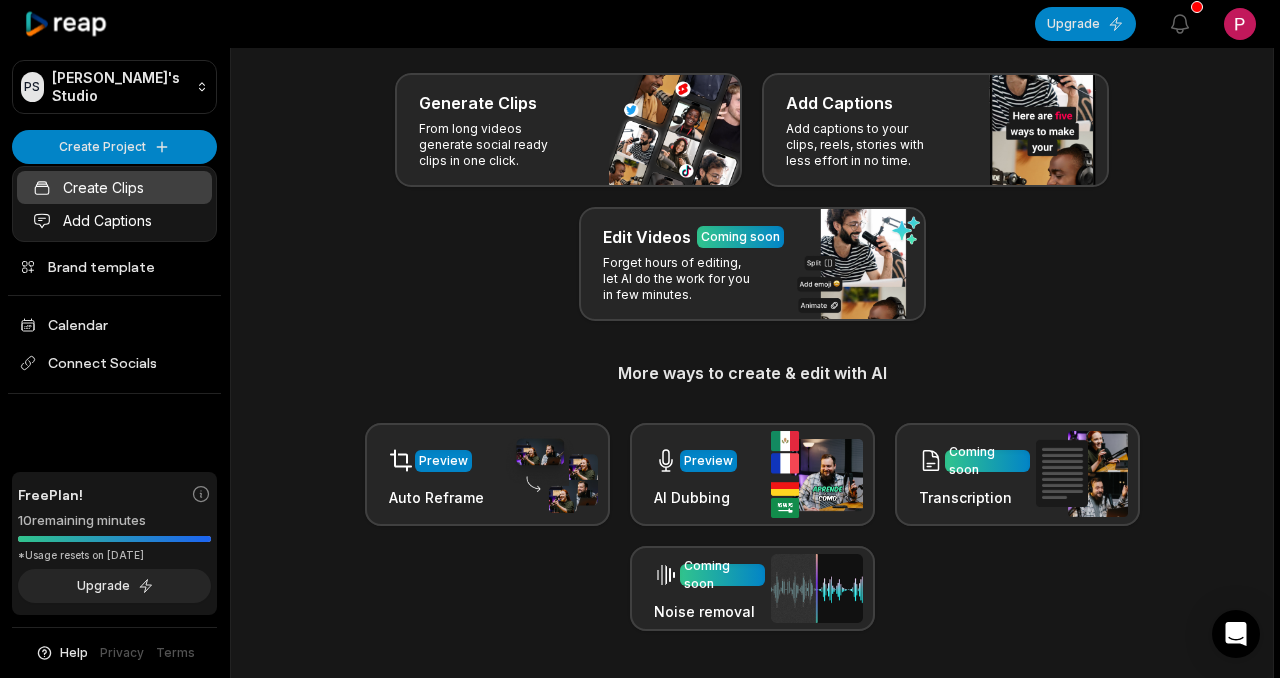 click on "Create Clips" at bounding box center (114, 187) 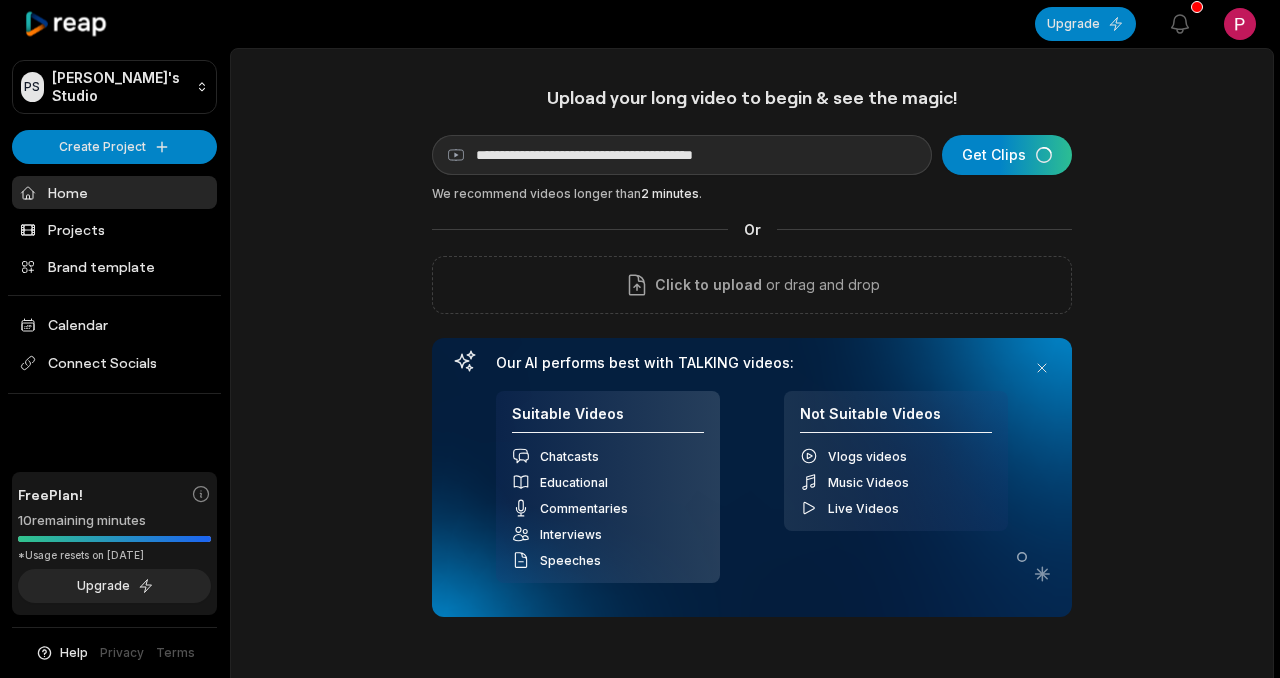scroll, scrollTop: 0, scrollLeft: 0, axis: both 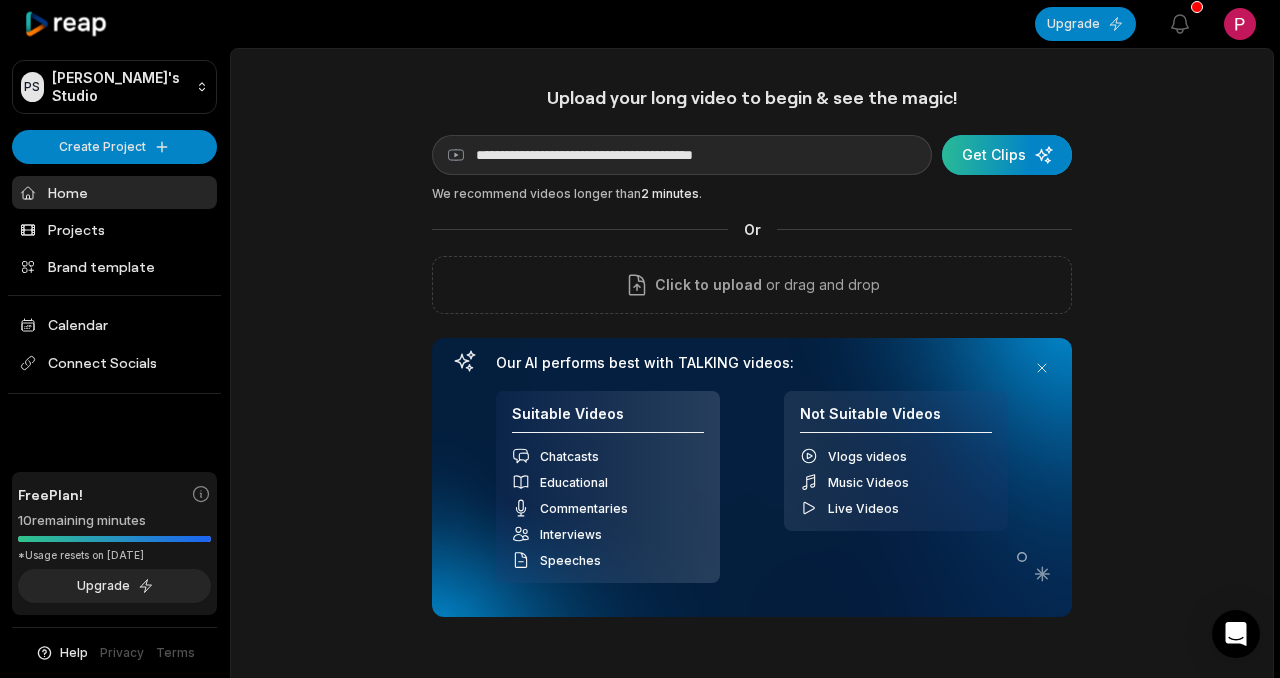 drag, startPoint x: 1044, startPoint y: 150, endPoint x: 1051, endPoint y: 170, distance: 21.189621 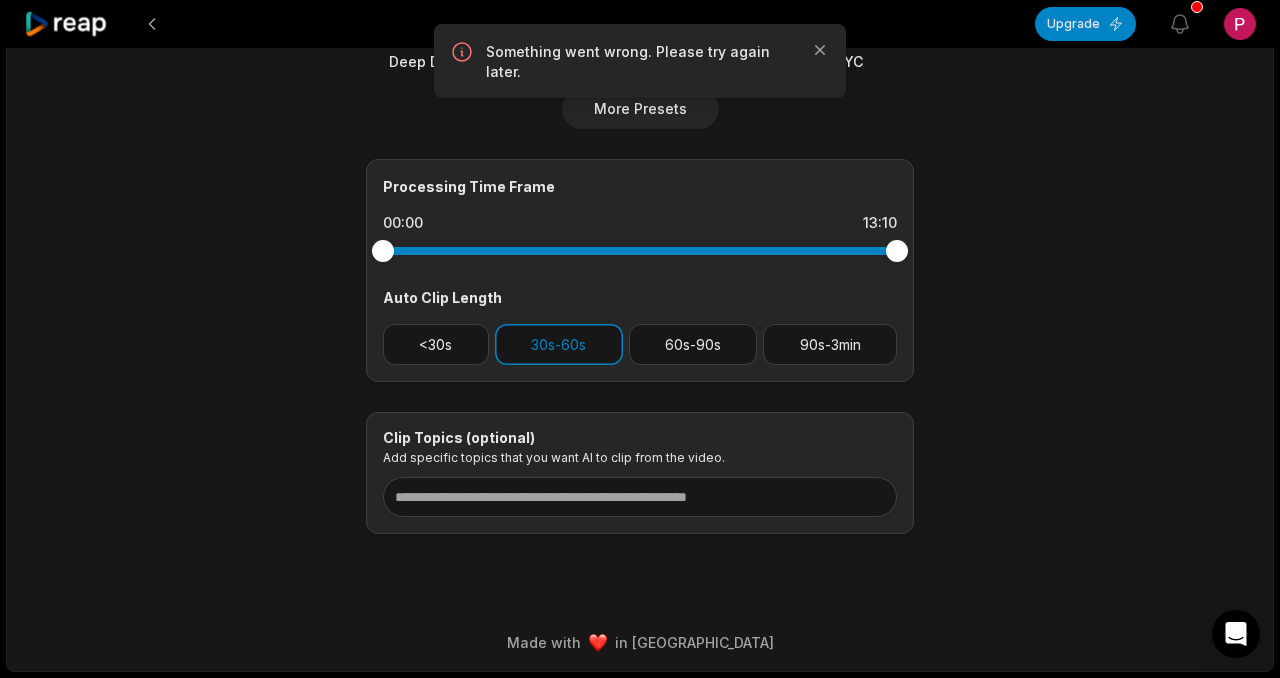 scroll, scrollTop: 401, scrollLeft: 0, axis: vertical 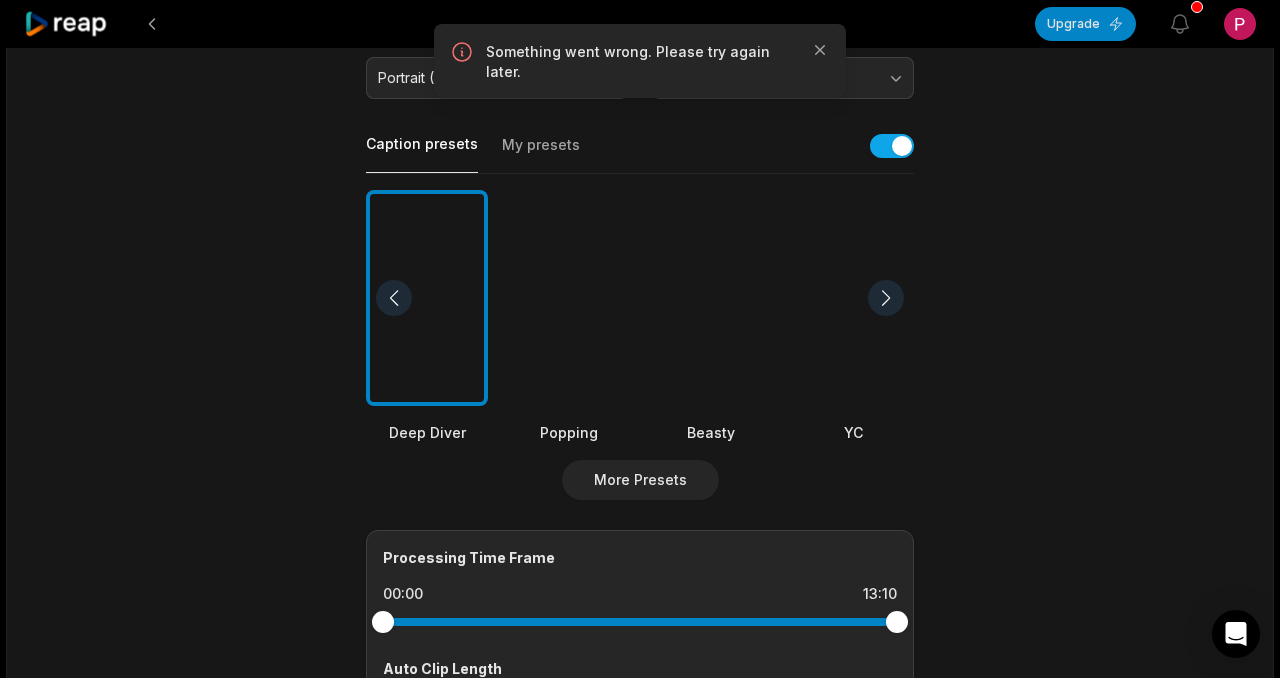 click at bounding box center (569, 298) 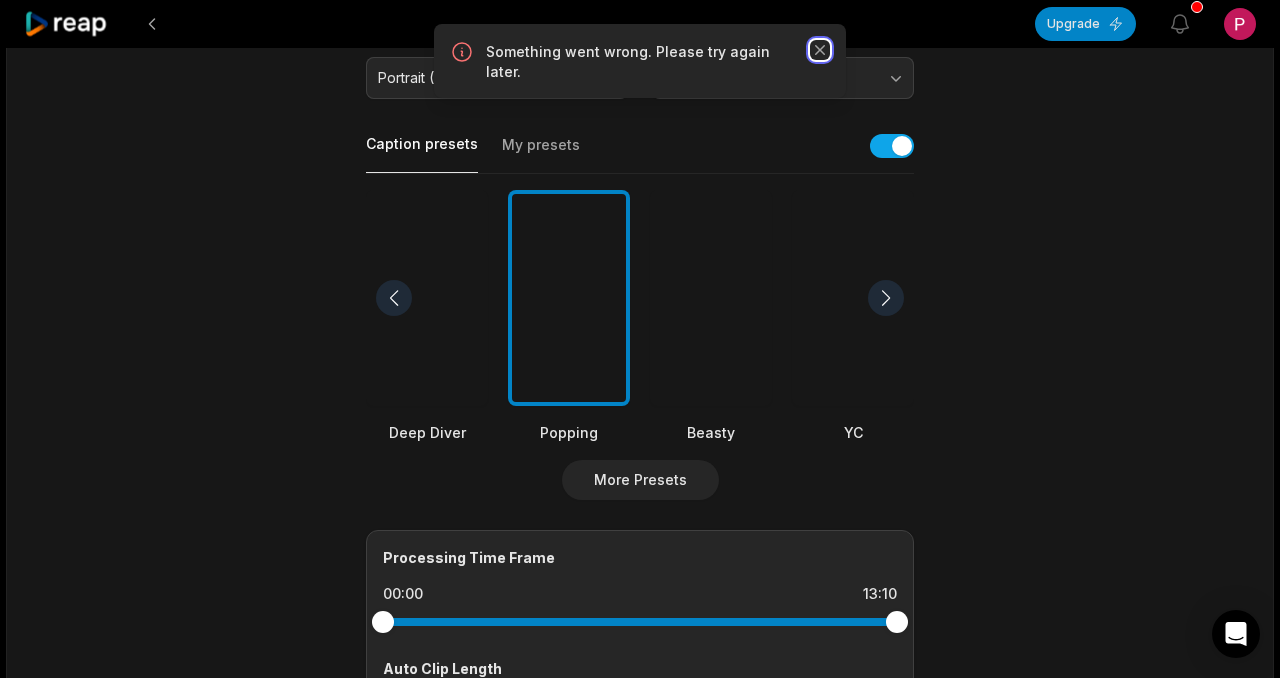 click 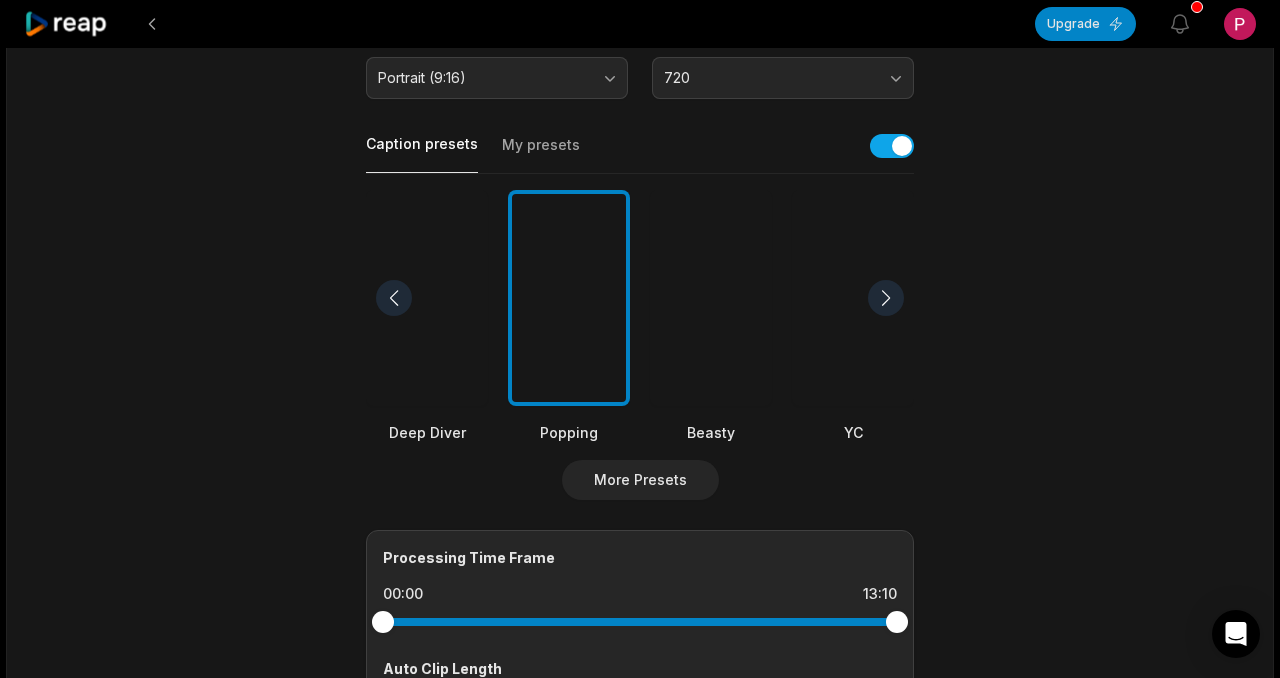 scroll, scrollTop: 213, scrollLeft: 0, axis: vertical 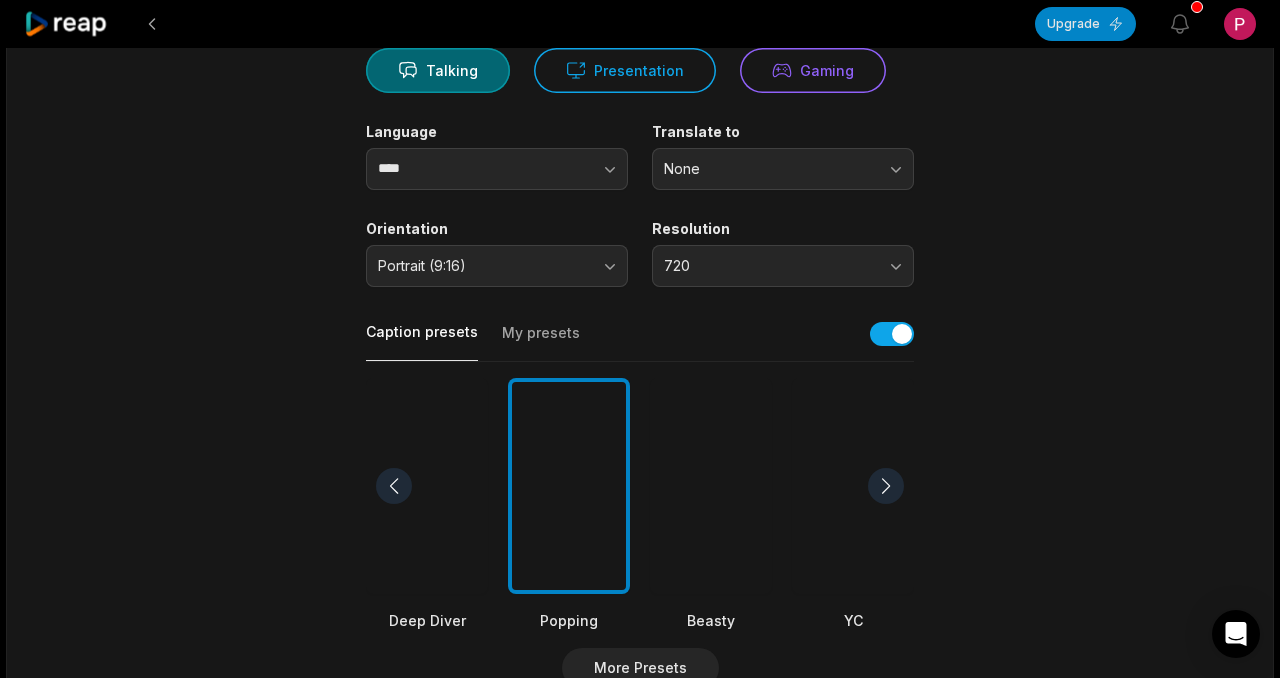 click on "13:10 Court Cam: Top 5 Most Disrespectful Defendants - Part 1 | A&E Get Clips Select Video Genre Talking Presentation Gaming Language **** Translate to None Orientation Portrait (9:16) Resolution 720 Caption presets My presets Deep Diver Popping Beasty YC Playdate Pet Zen More Presets Processing Time Frame 00:00 13:10 Auto Clip Length <30s 30s-60s 60s-90s 90s-3min Clip Topics (optional) Add specific topics that you want AI to clip from the video. Made with   in San Francisco" at bounding box center [640, 533] 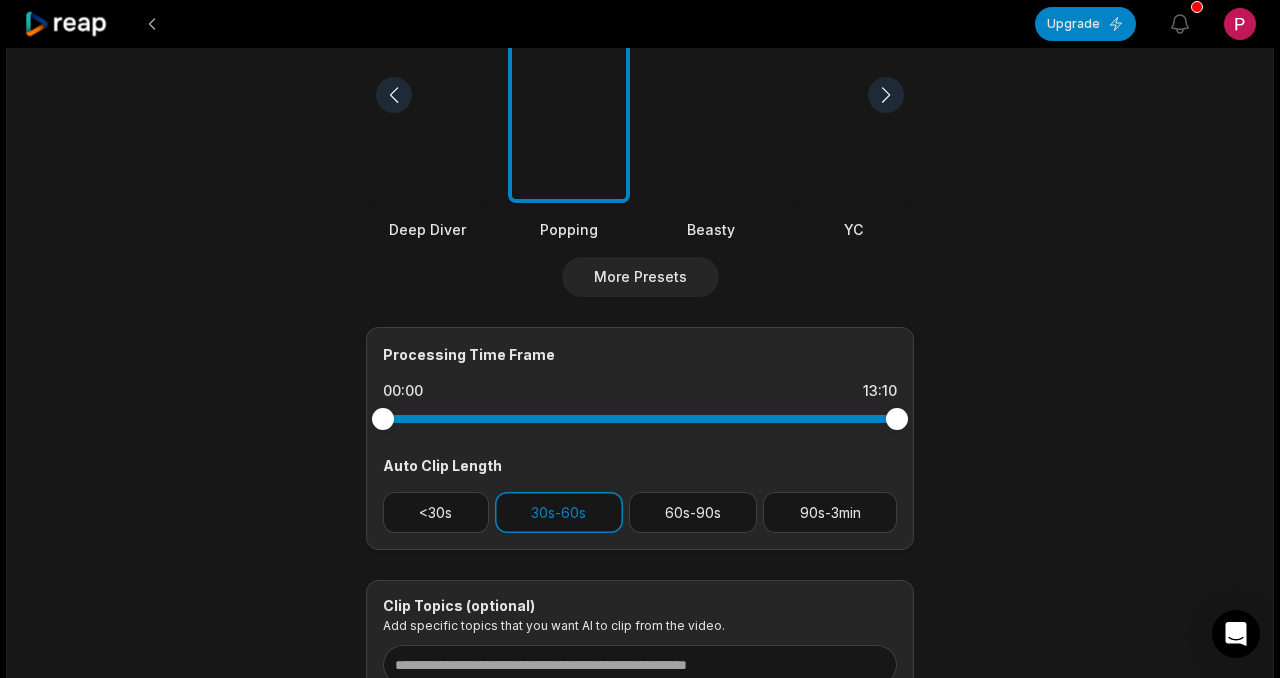 scroll, scrollTop: 439, scrollLeft: 0, axis: vertical 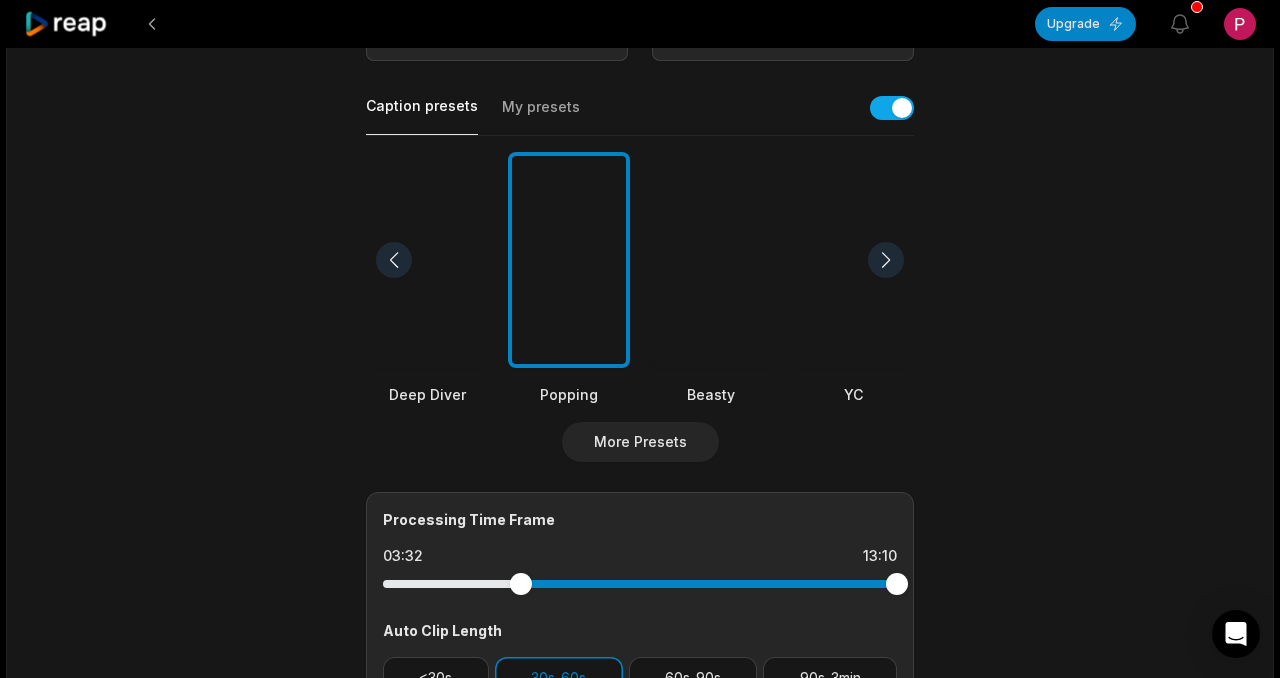 click at bounding box center (640, 584) 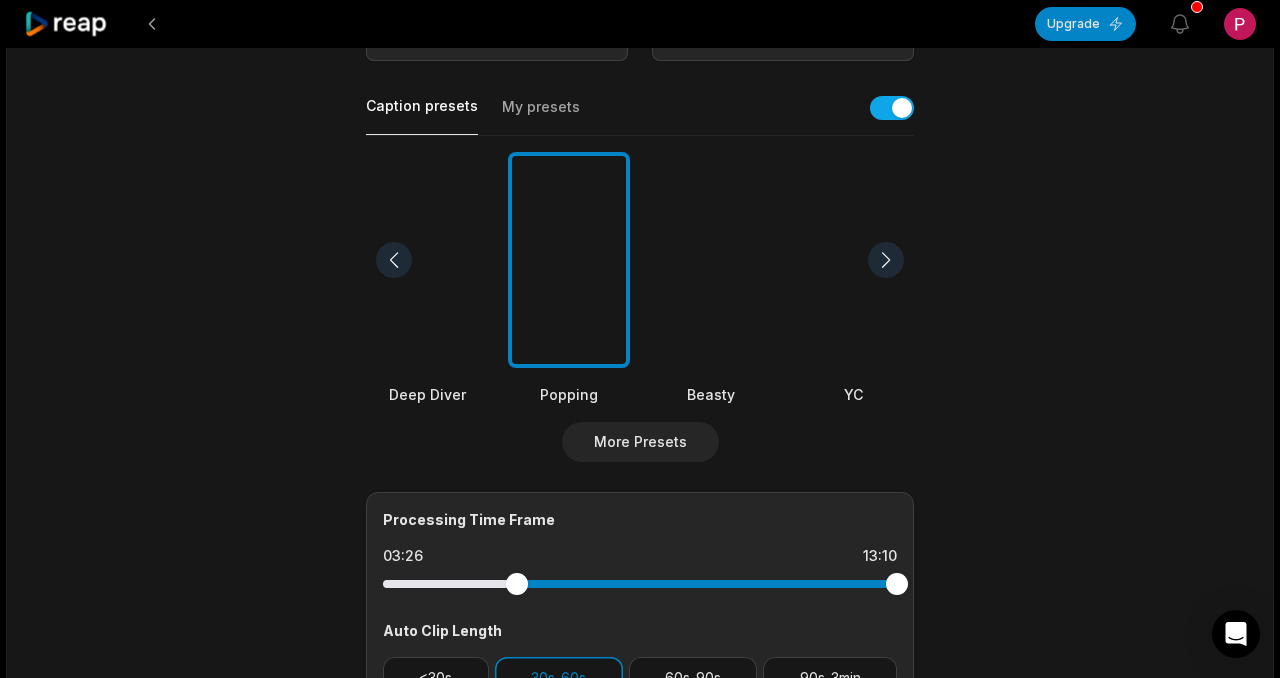 drag, startPoint x: 517, startPoint y: 582, endPoint x: 374, endPoint y: 564, distance: 144.12842 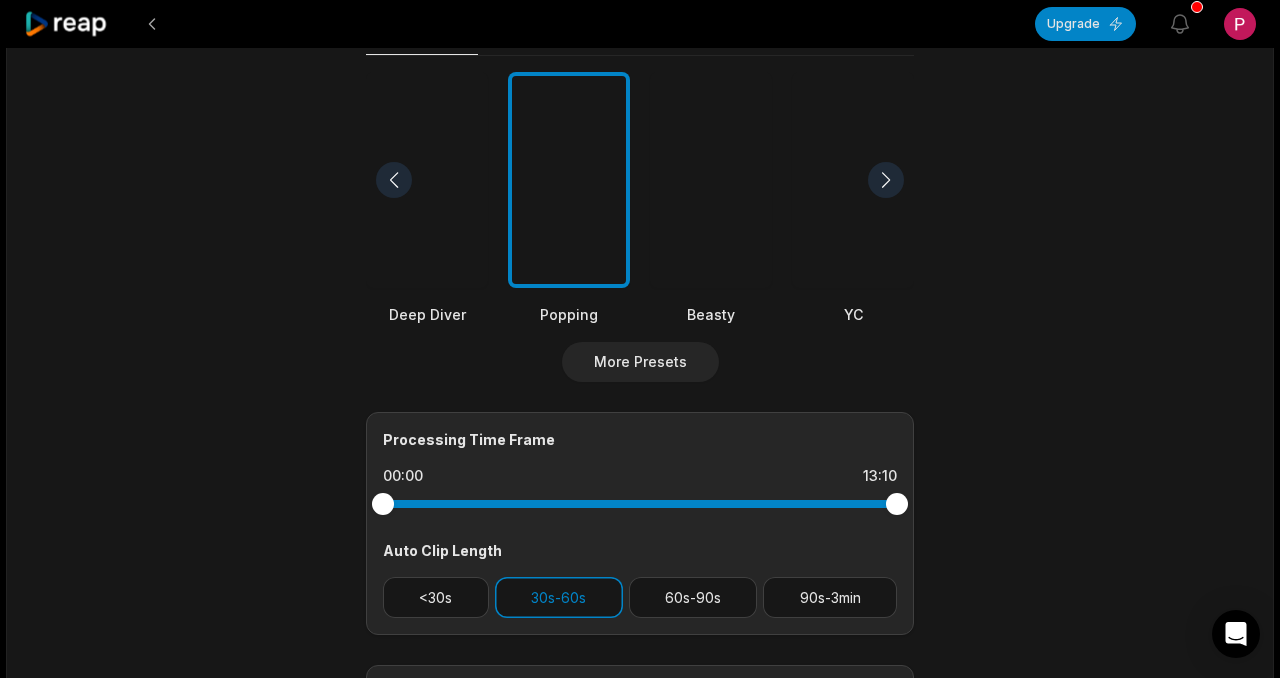 scroll, scrollTop: 476, scrollLeft: 0, axis: vertical 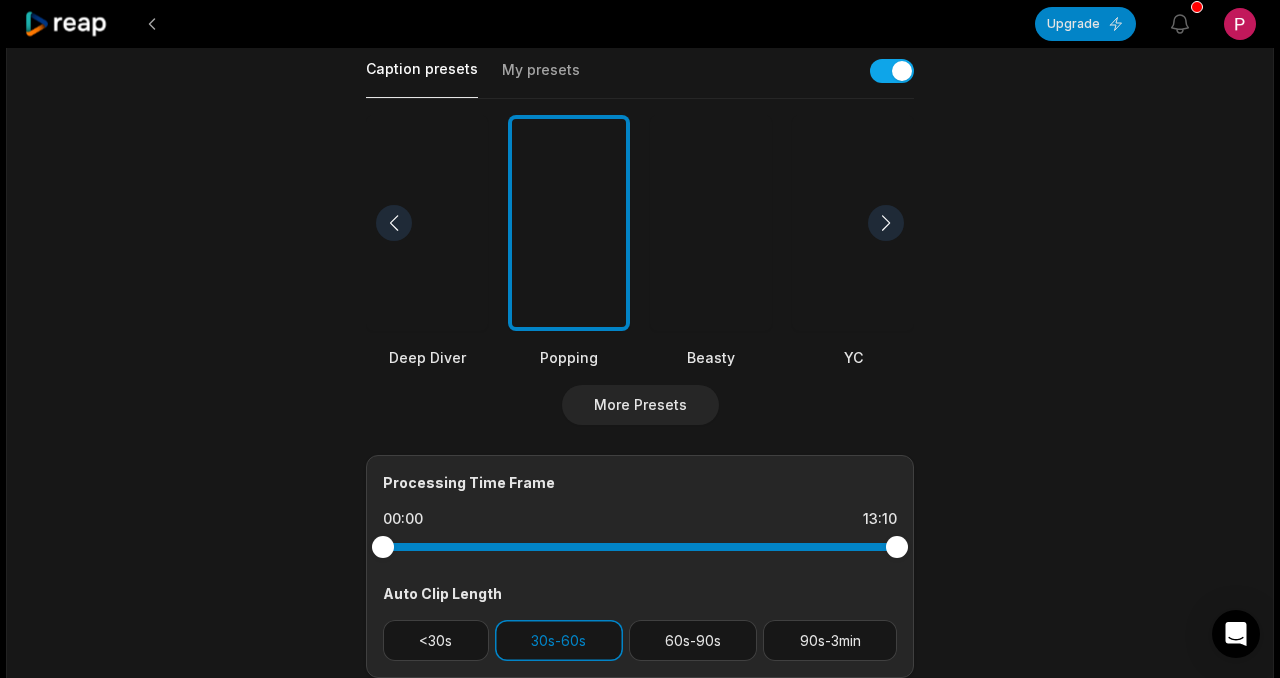 click at bounding box center (569, 223) 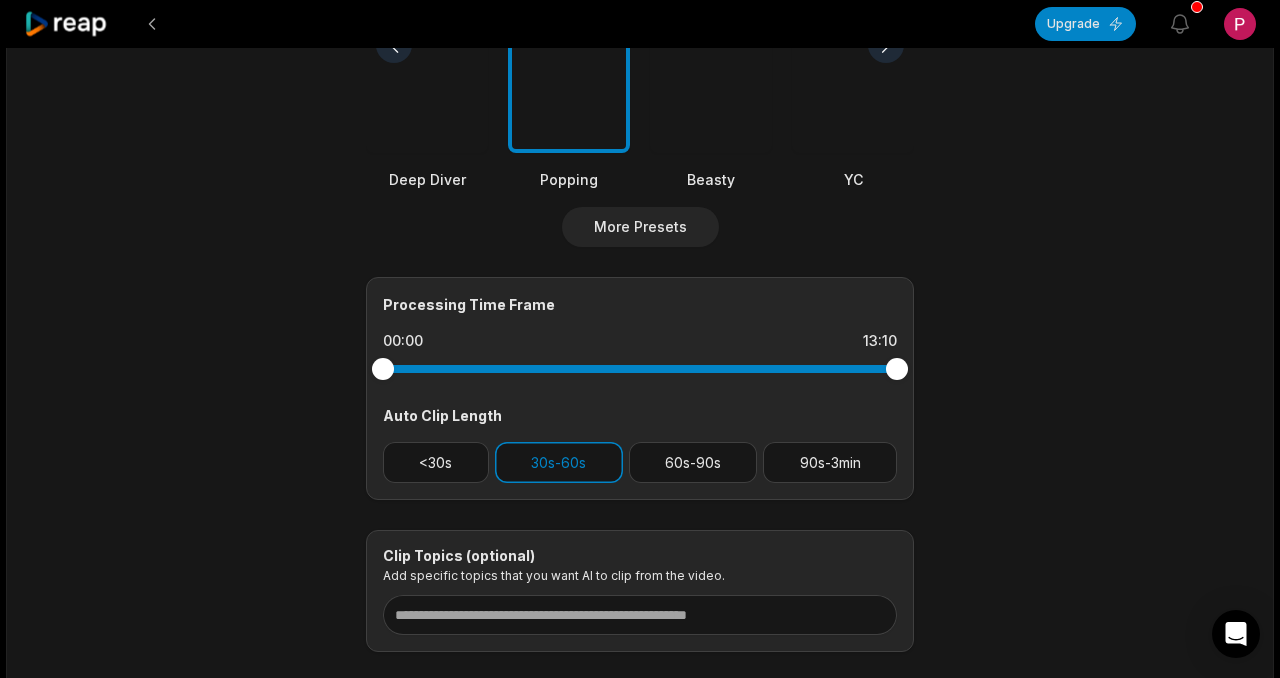 scroll, scrollTop: 419, scrollLeft: 0, axis: vertical 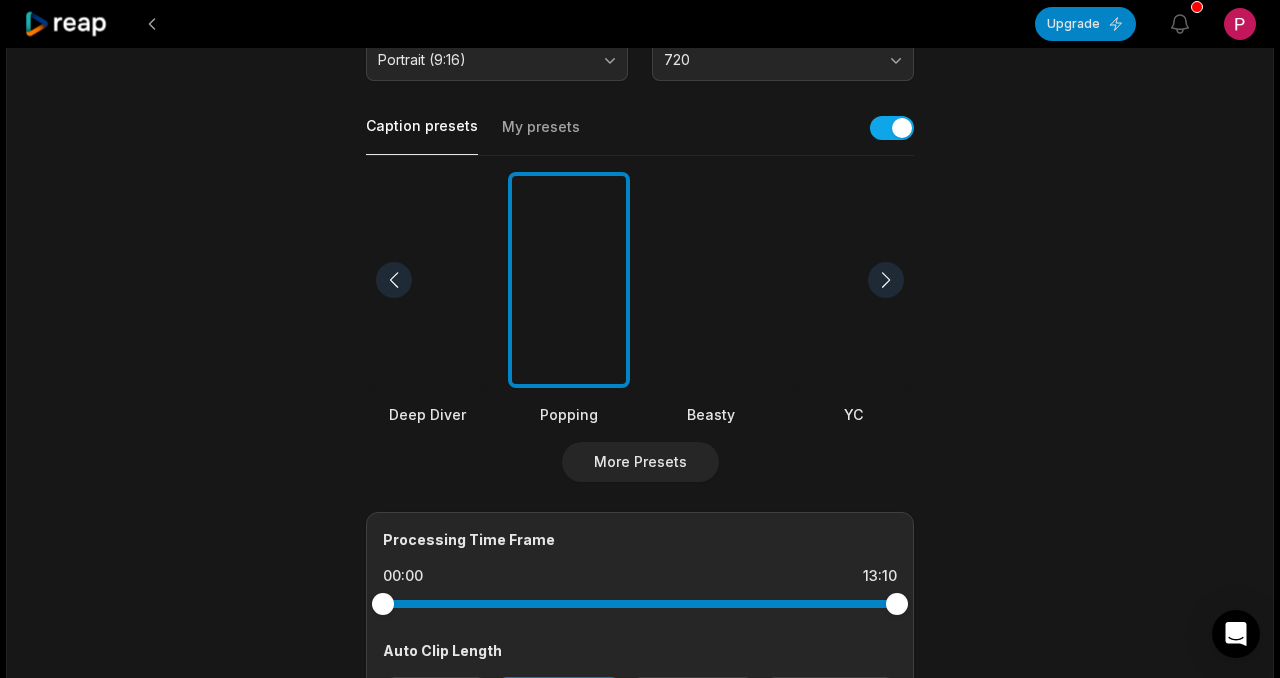 click at bounding box center (711, 280) 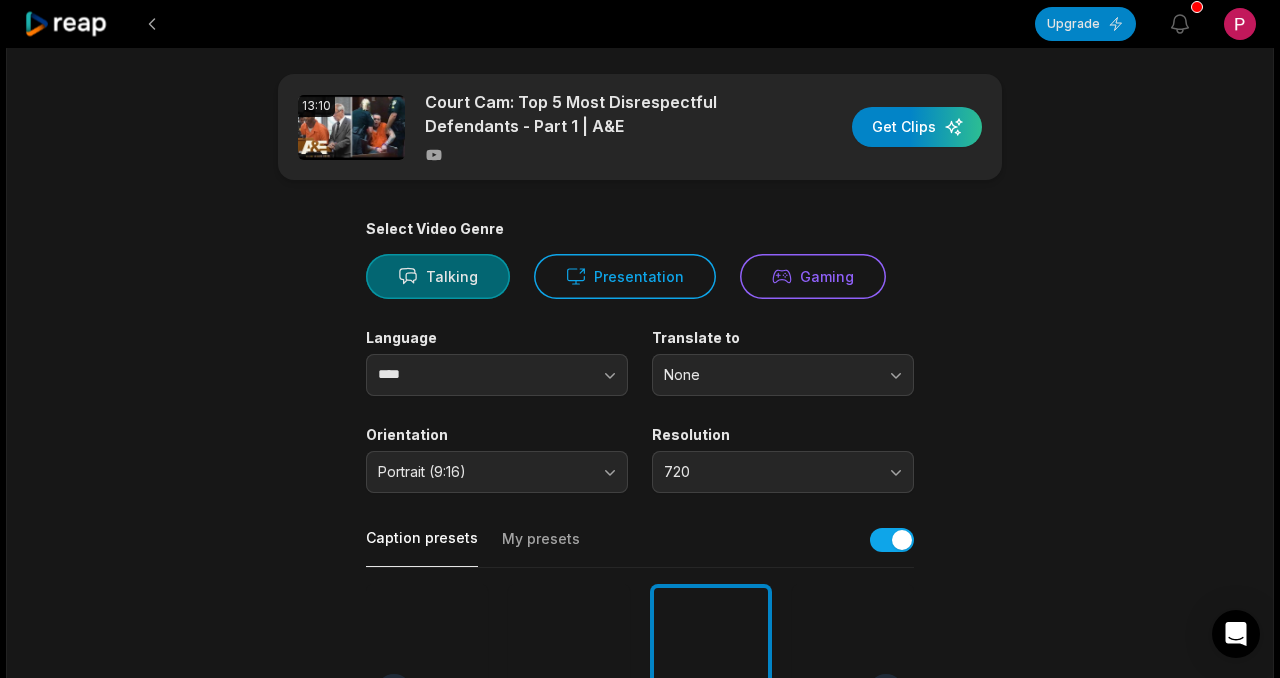 scroll, scrollTop: 0, scrollLeft: 0, axis: both 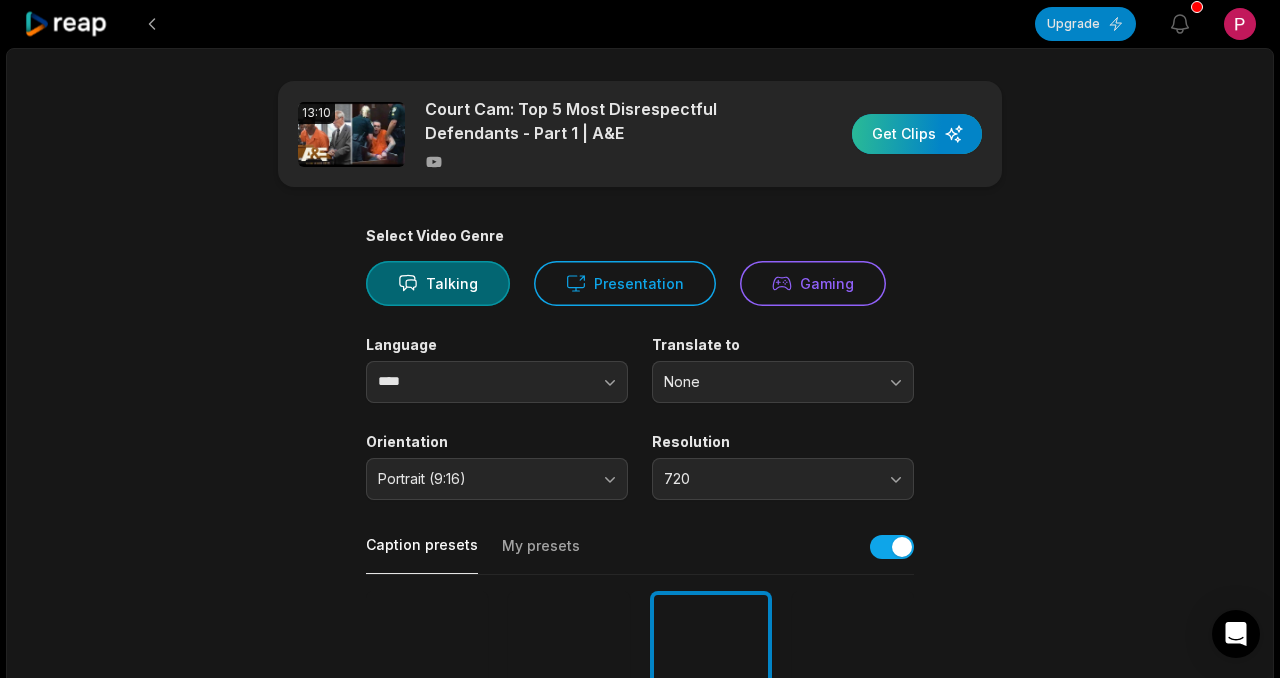 click at bounding box center [917, 134] 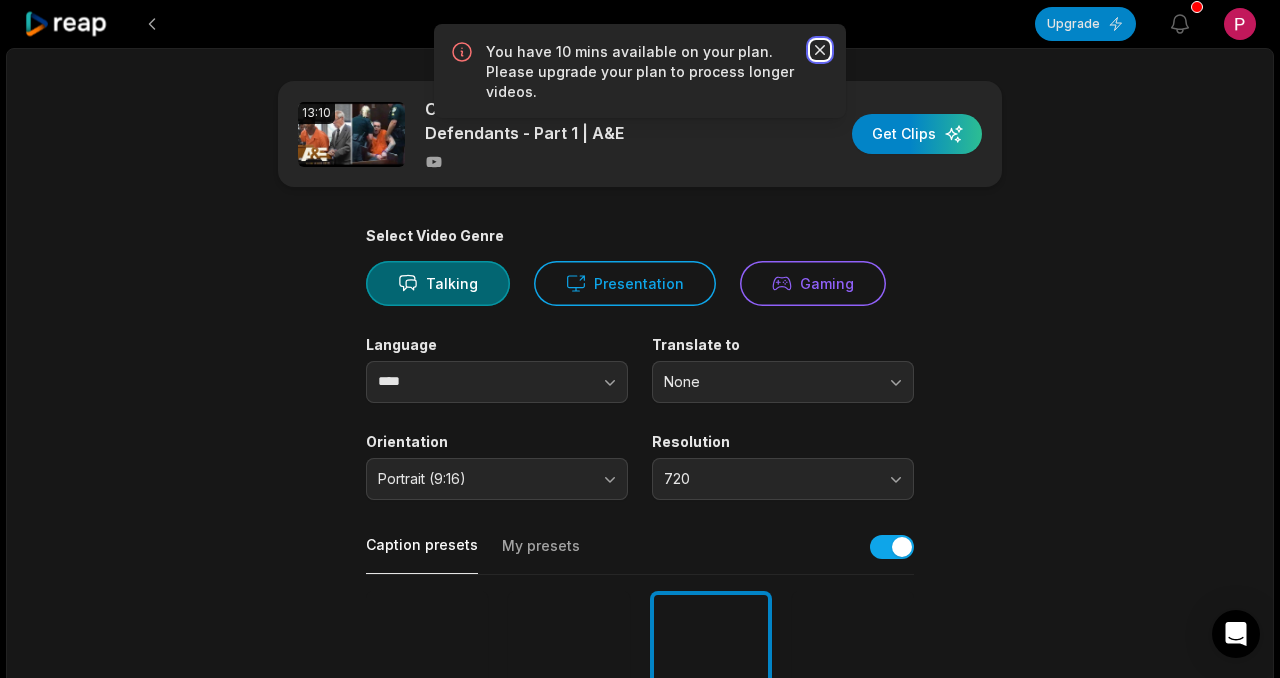 click 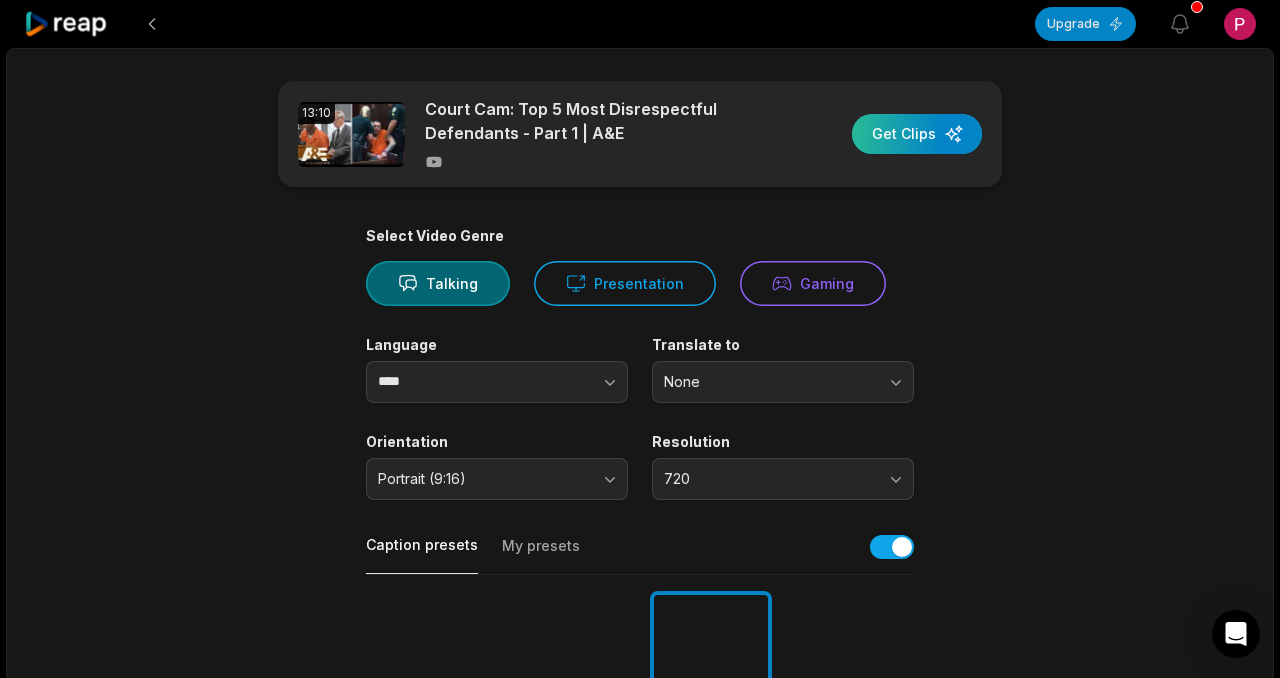 click at bounding box center (917, 134) 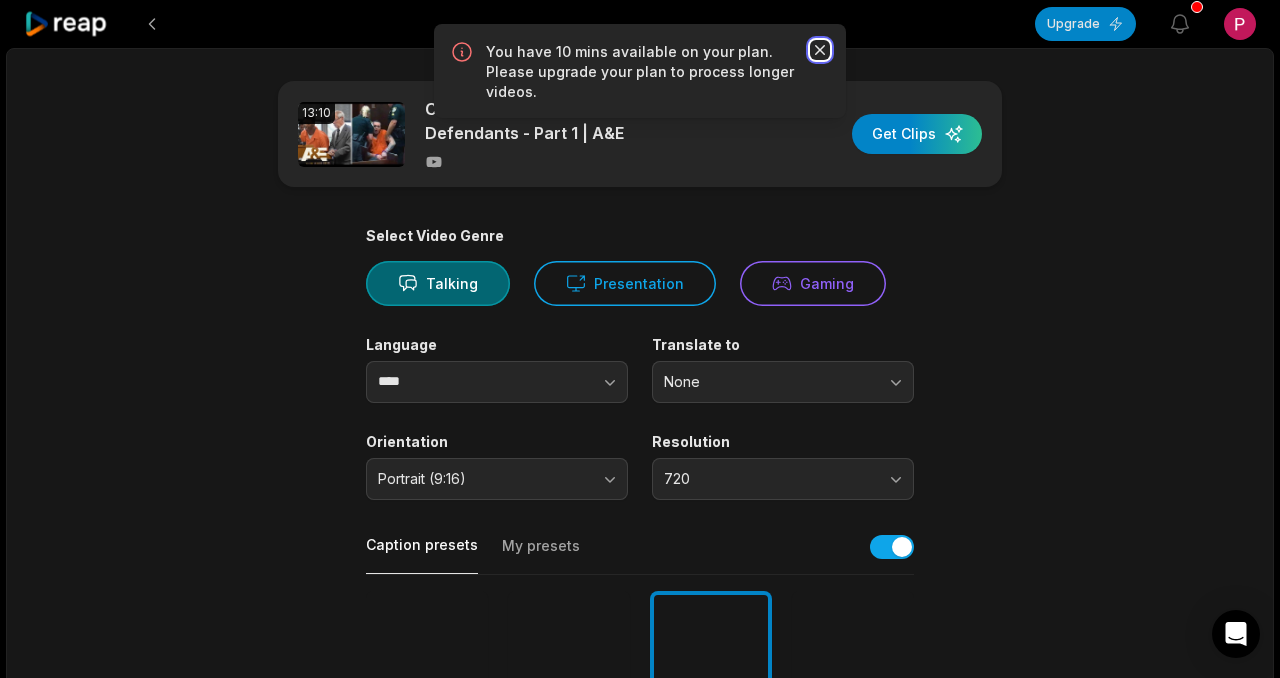 click 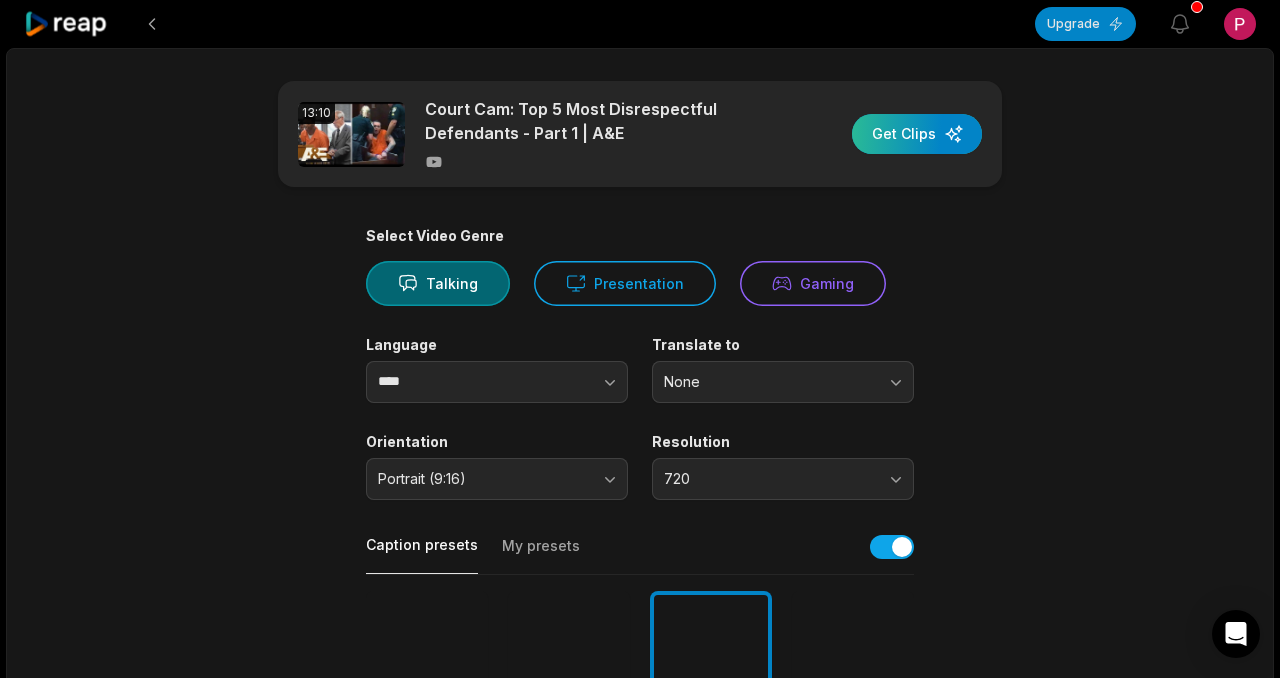 click at bounding box center (917, 134) 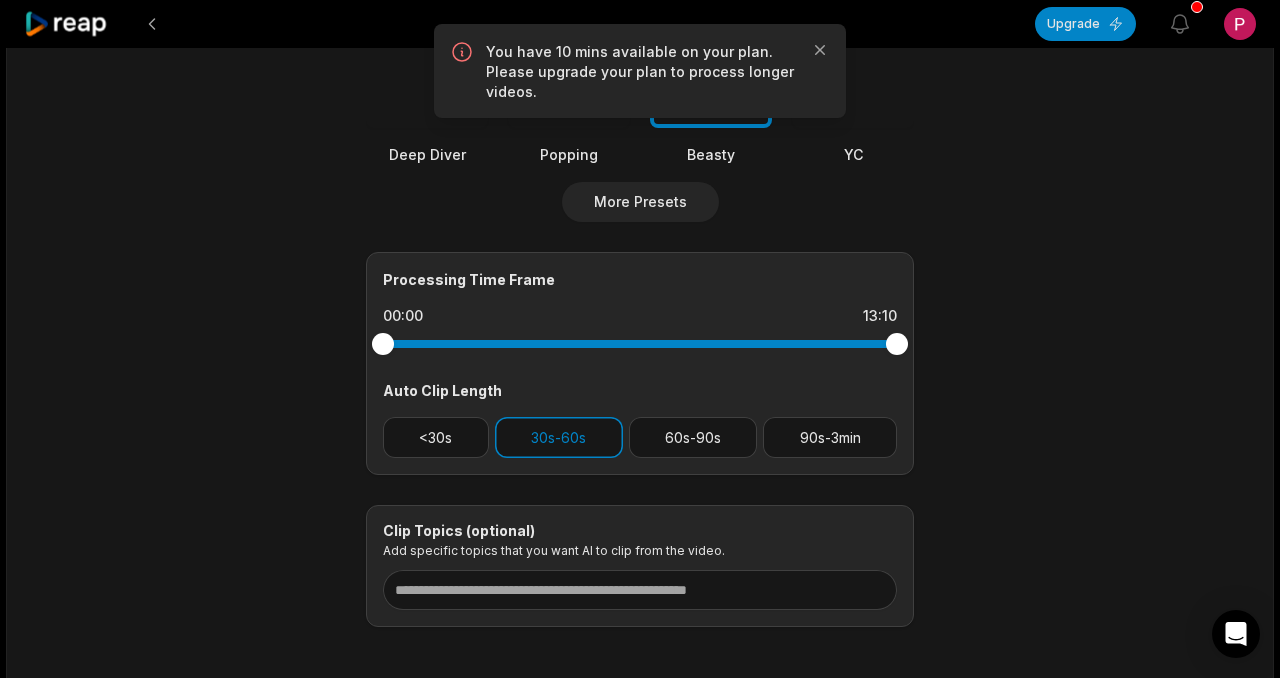scroll, scrollTop: 671, scrollLeft: 0, axis: vertical 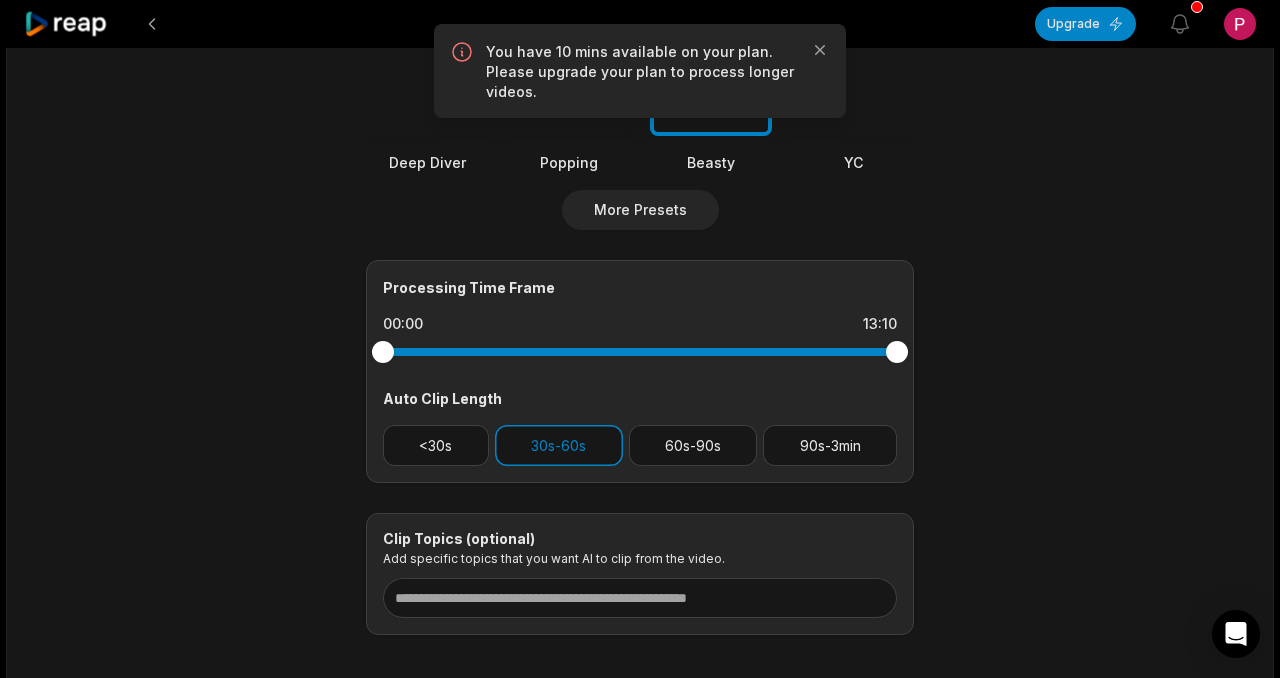 click at bounding box center (640, 352) 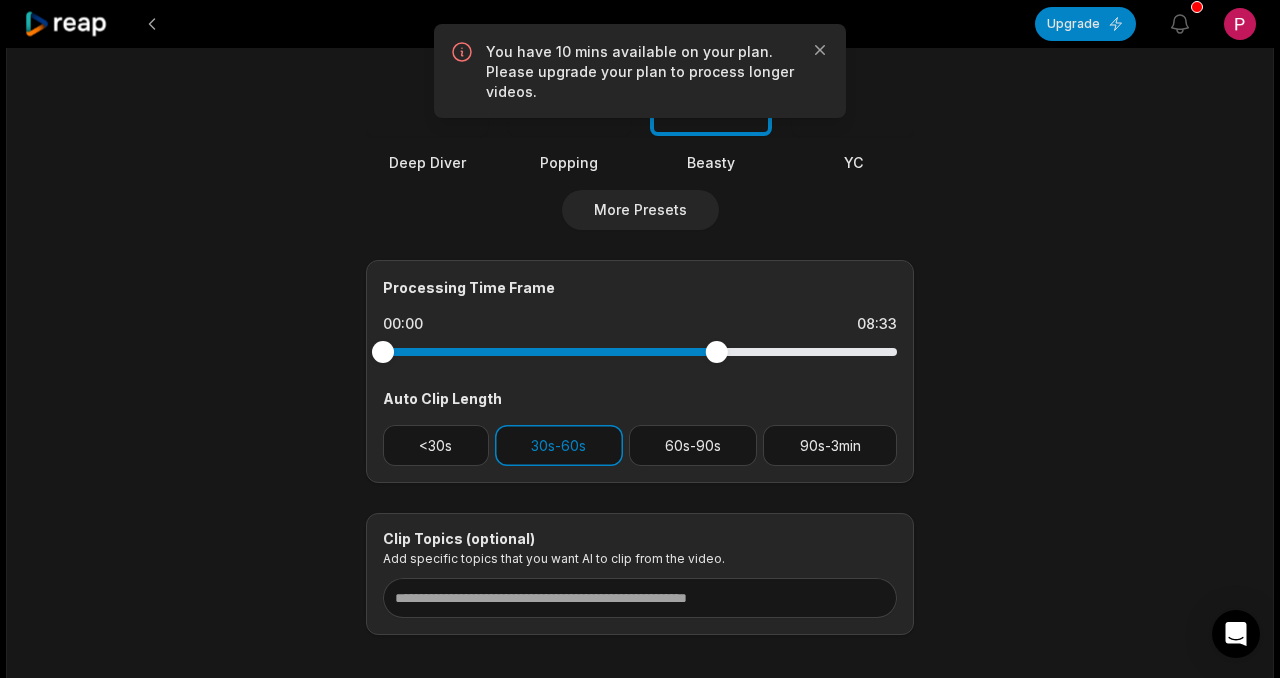 click at bounding box center [717, 352] 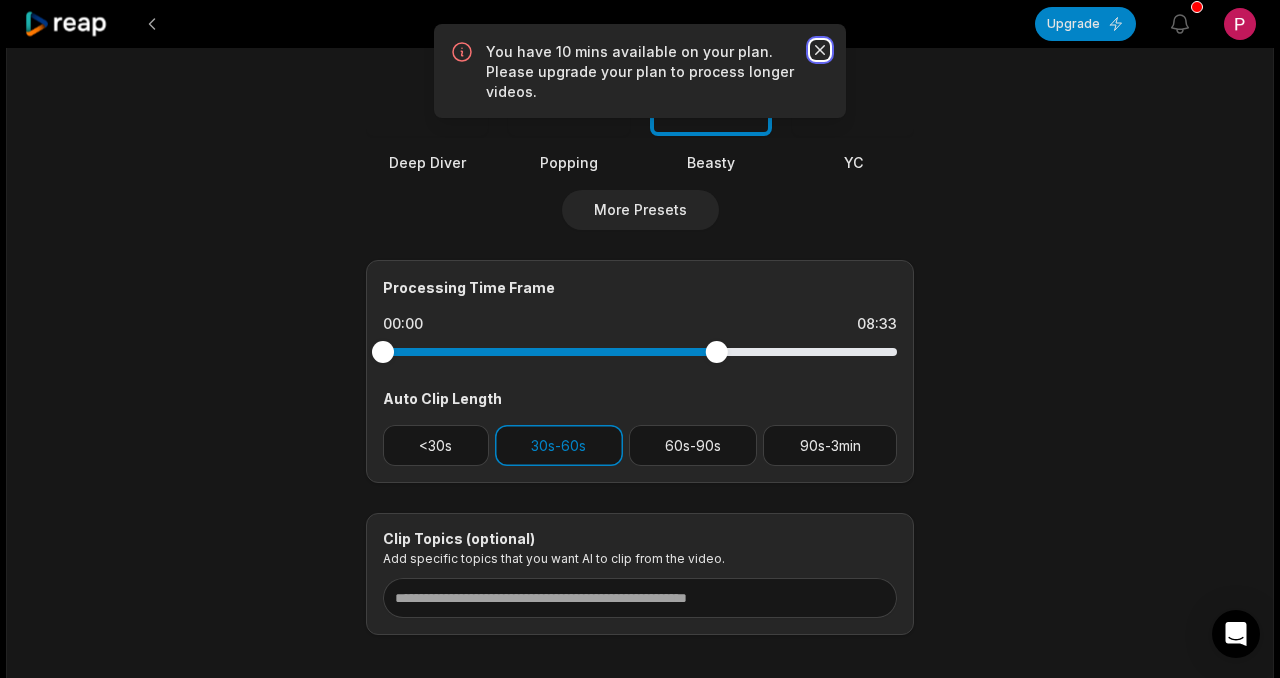 click 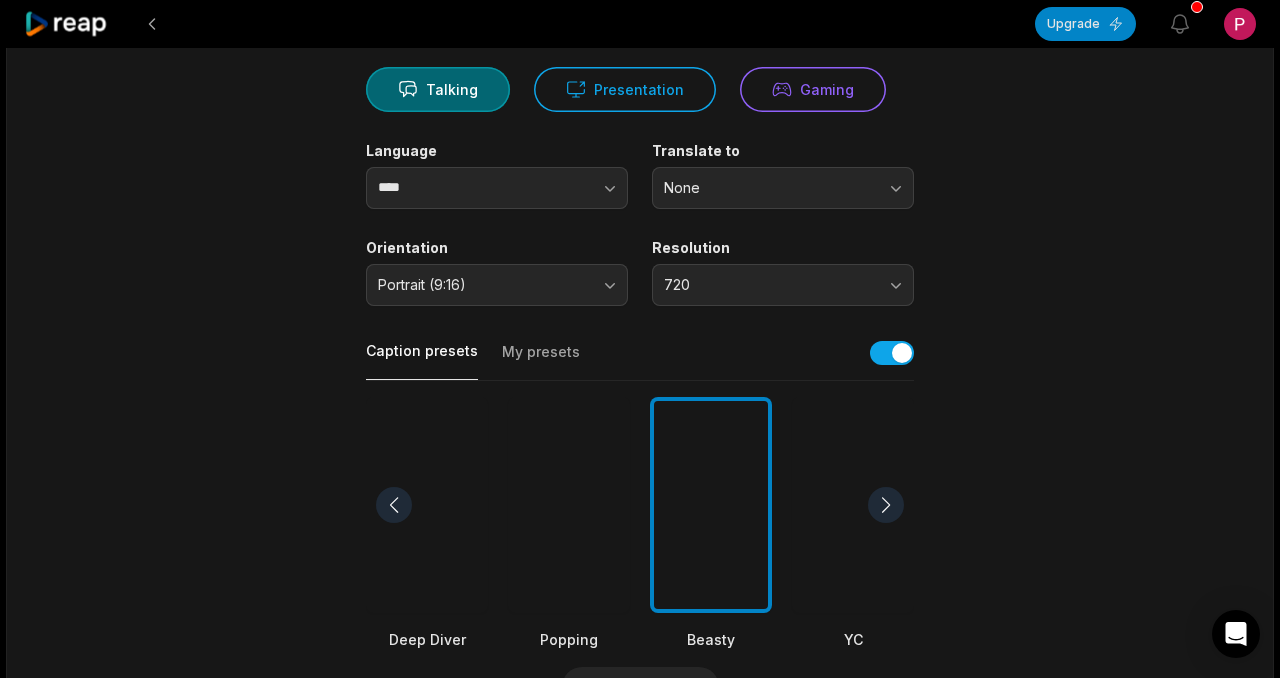 scroll, scrollTop: 0, scrollLeft: 0, axis: both 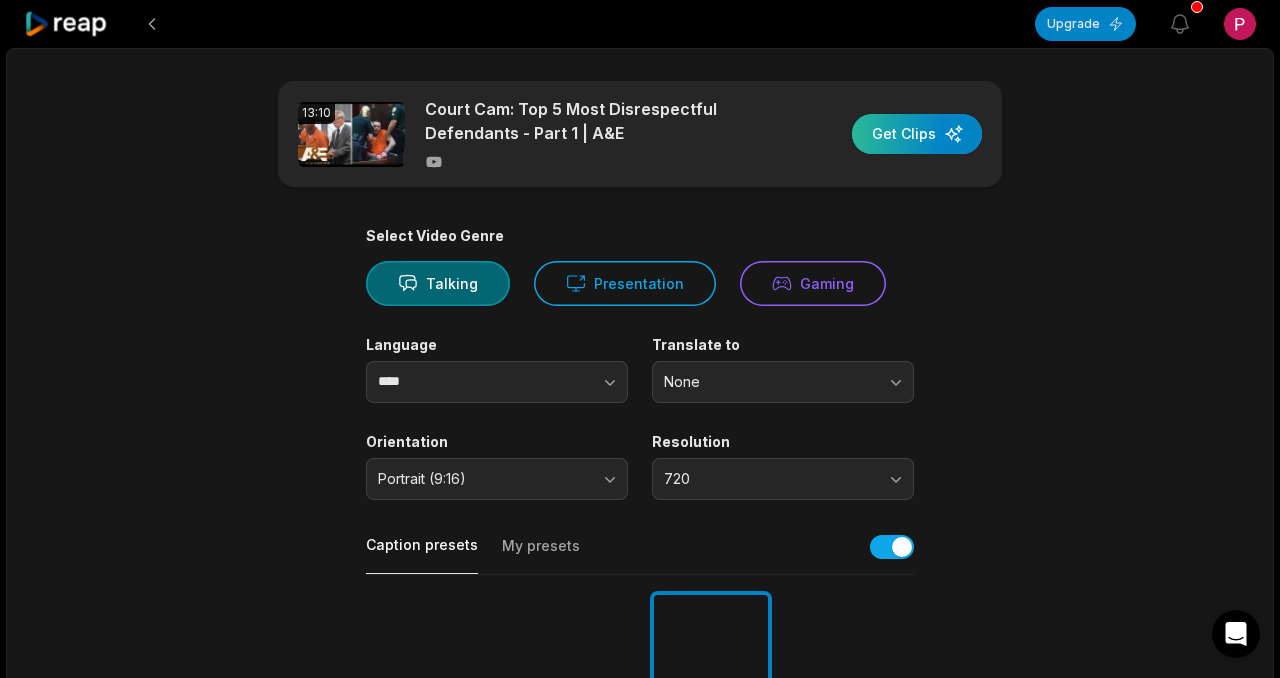 click at bounding box center [917, 134] 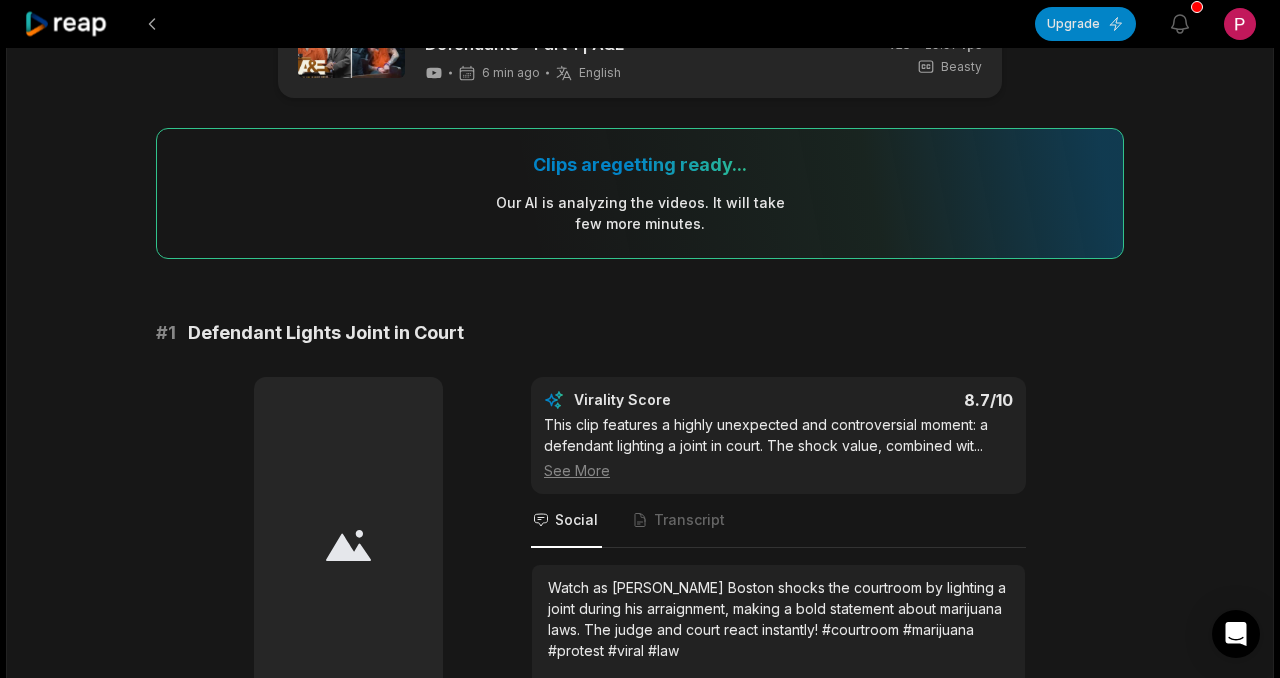 scroll, scrollTop: 320, scrollLeft: 0, axis: vertical 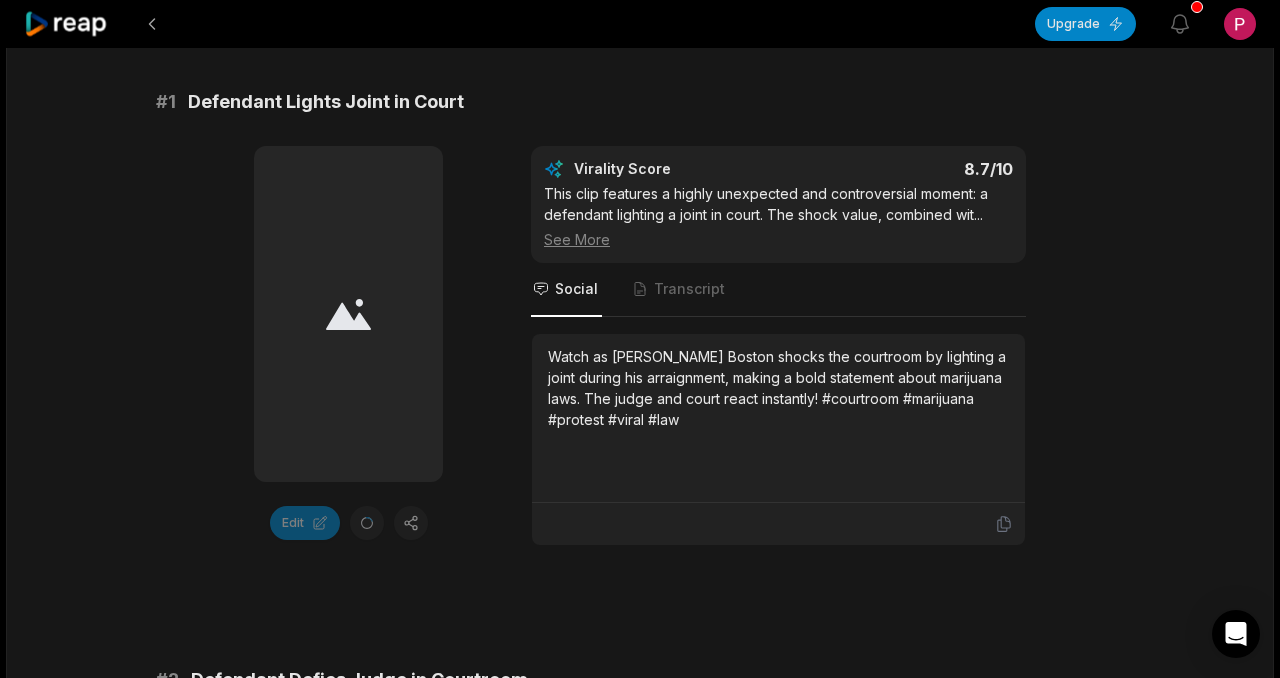 click at bounding box center [348, 314] 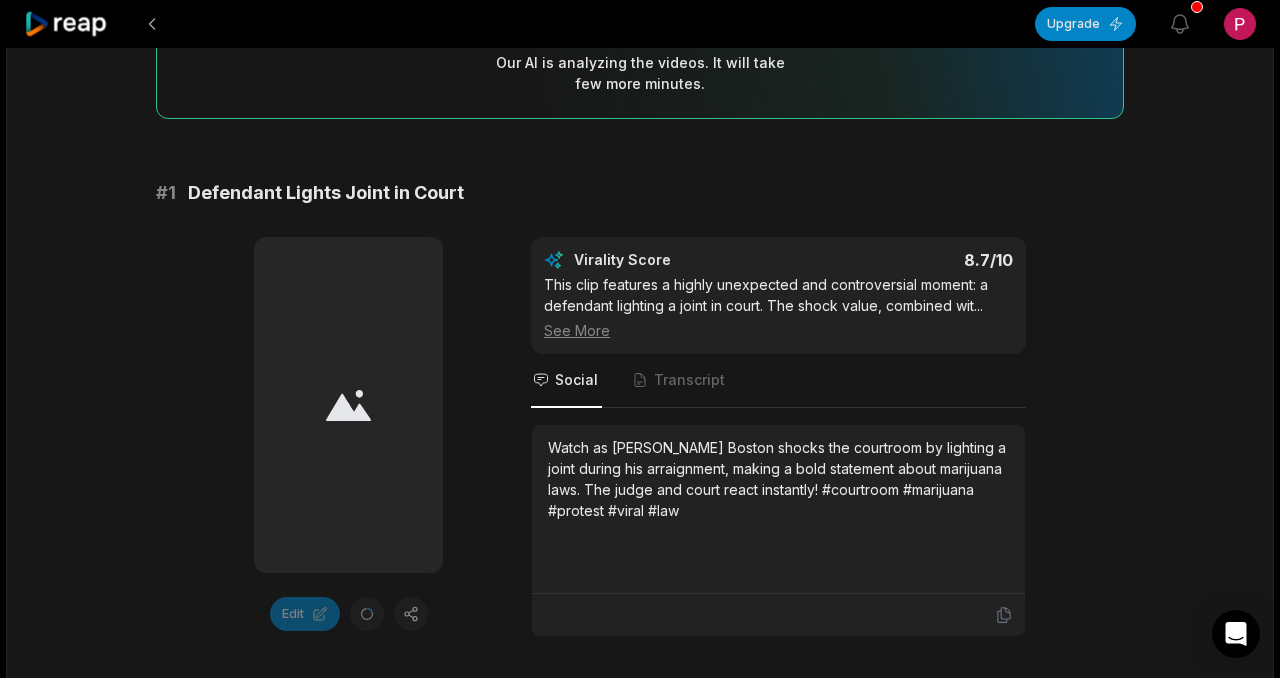 scroll, scrollTop: 237, scrollLeft: 0, axis: vertical 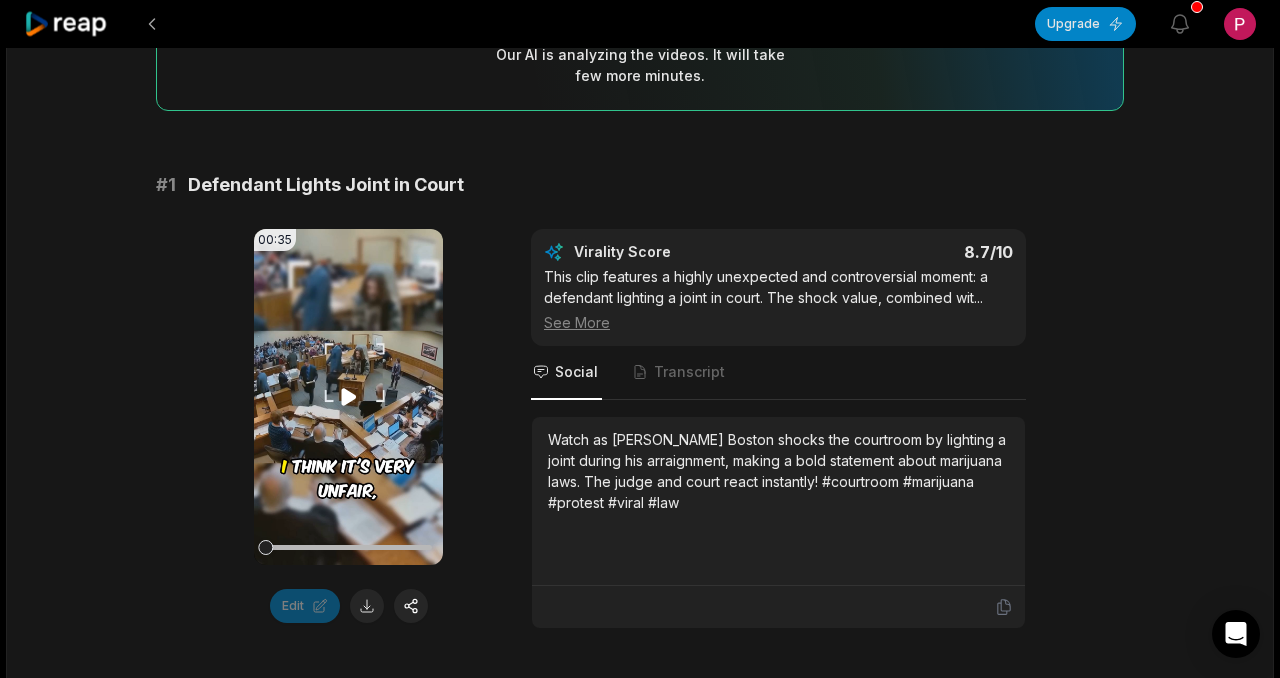 click on "Your browser does not support mp4 format." at bounding box center [348, 397] 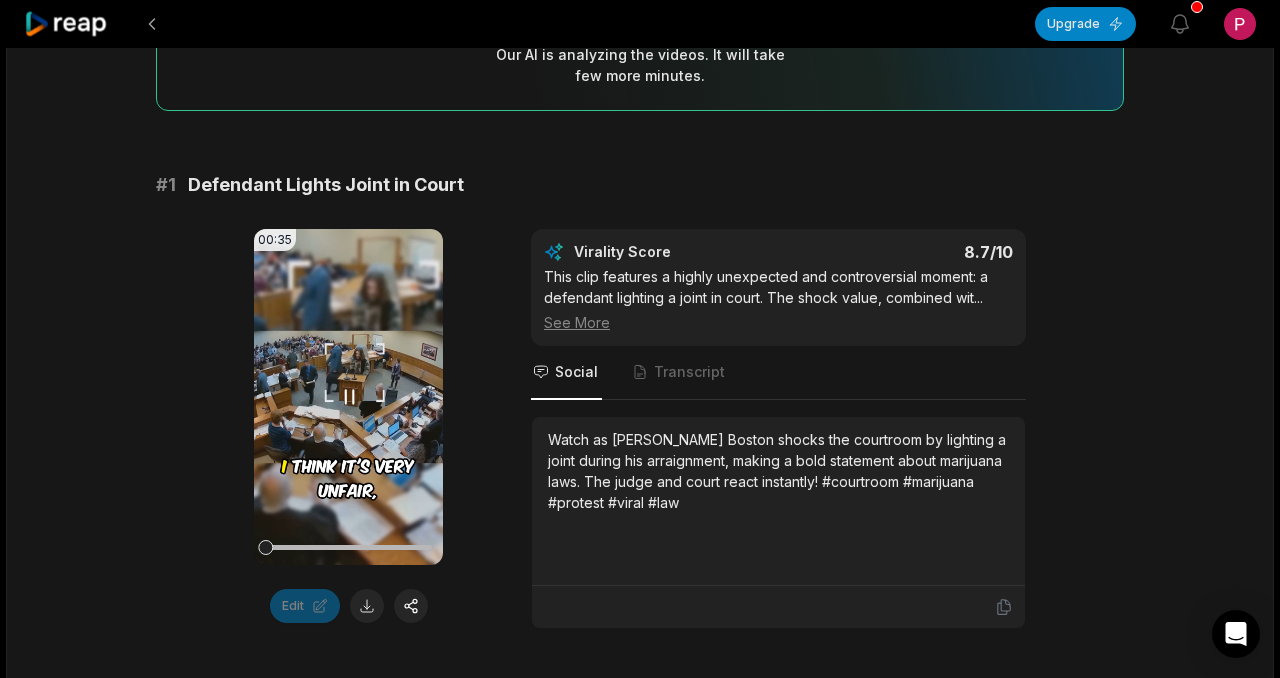scroll, scrollTop: 895, scrollLeft: 0, axis: vertical 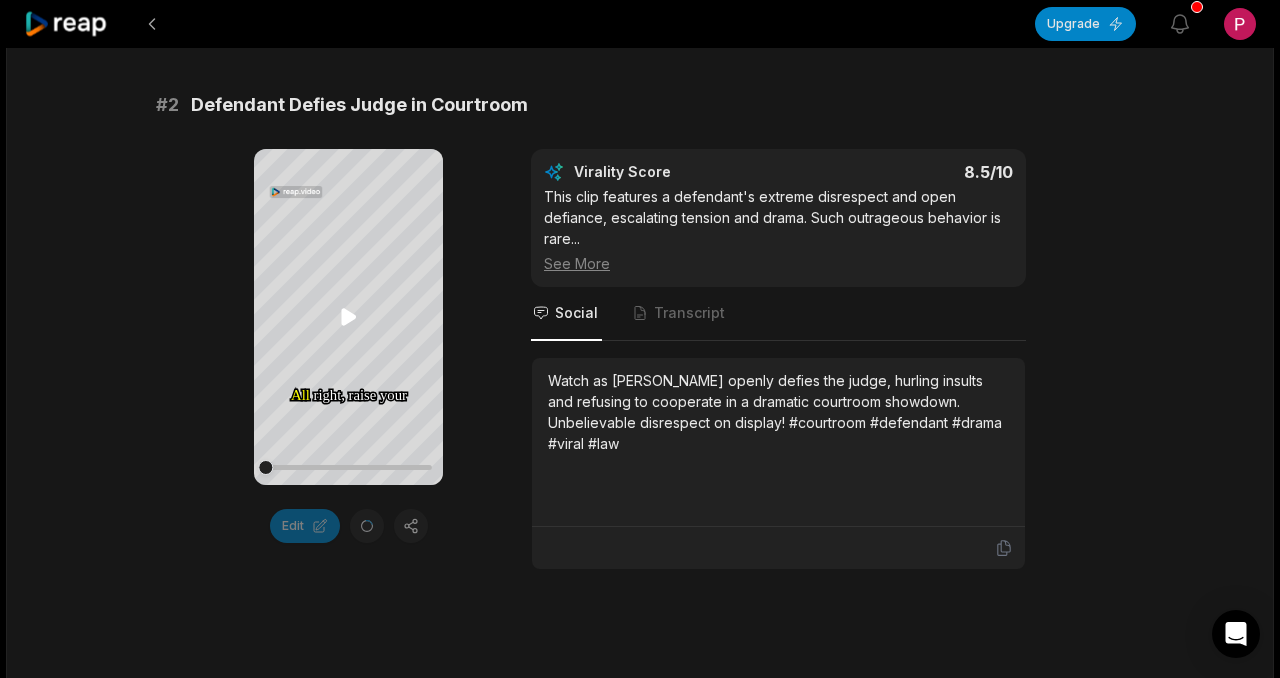 click 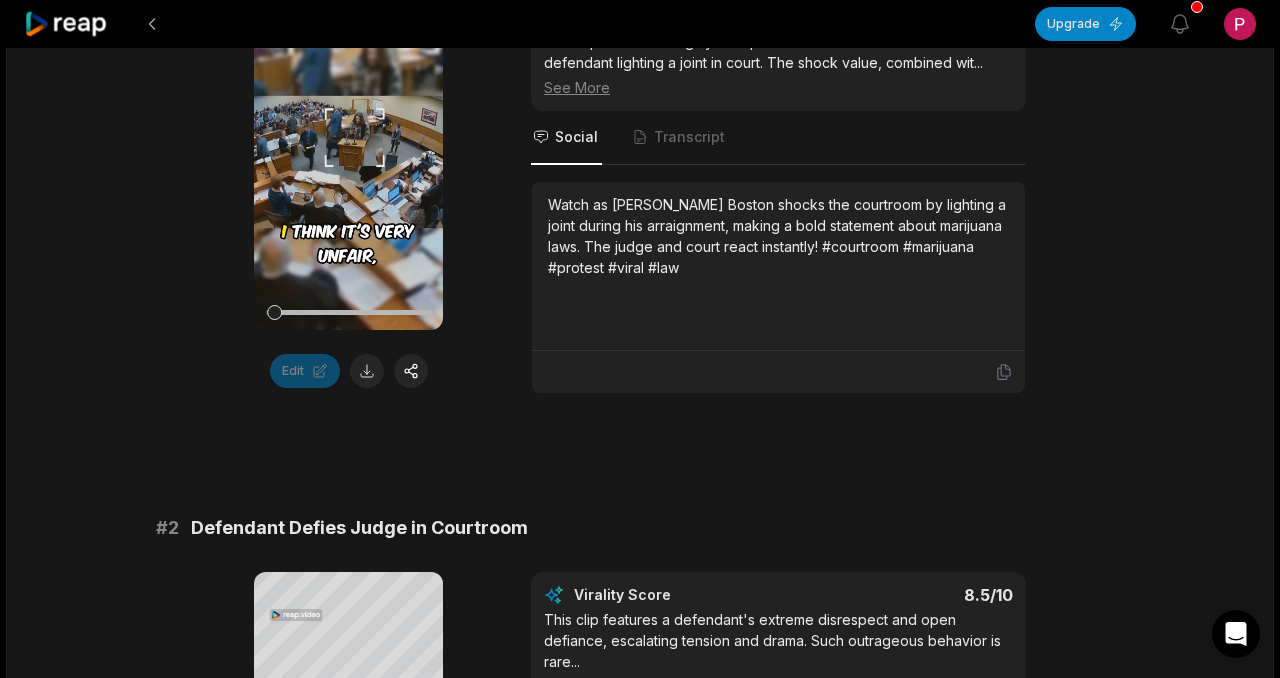 scroll, scrollTop: 777, scrollLeft: 0, axis: vertical 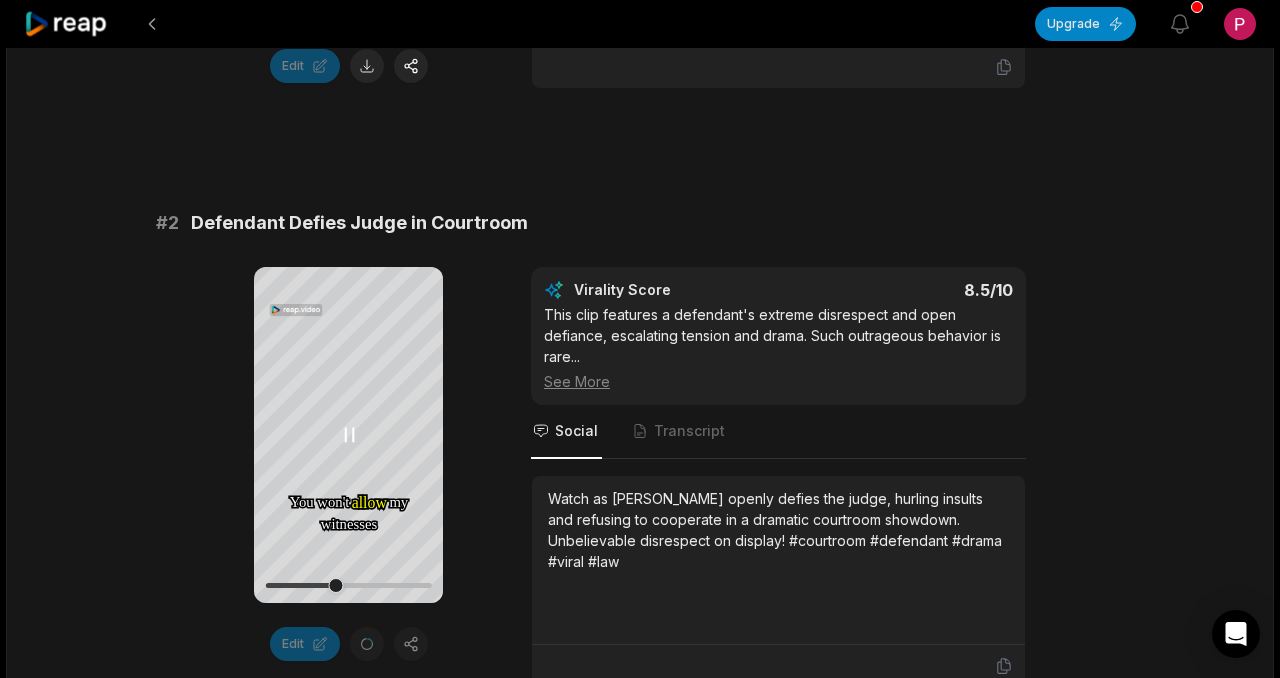 click 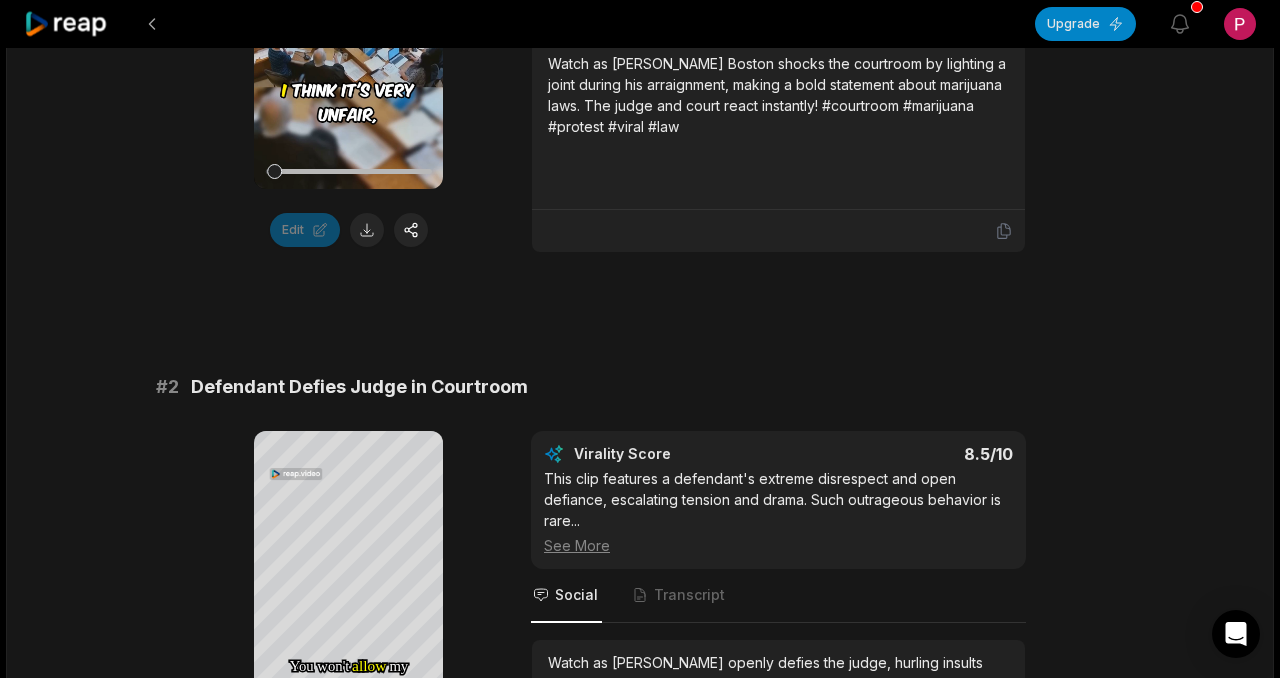 scroll, scrollTop: 298, scrollLeft: 0, axis: vertical 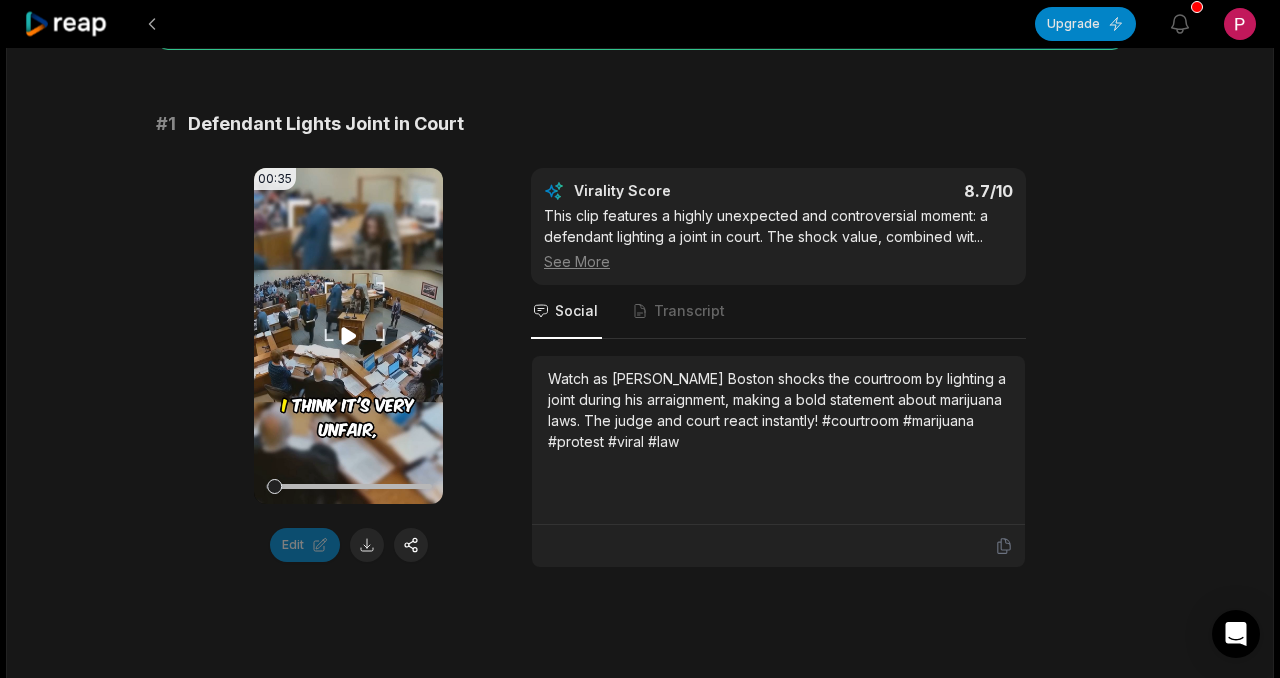 click 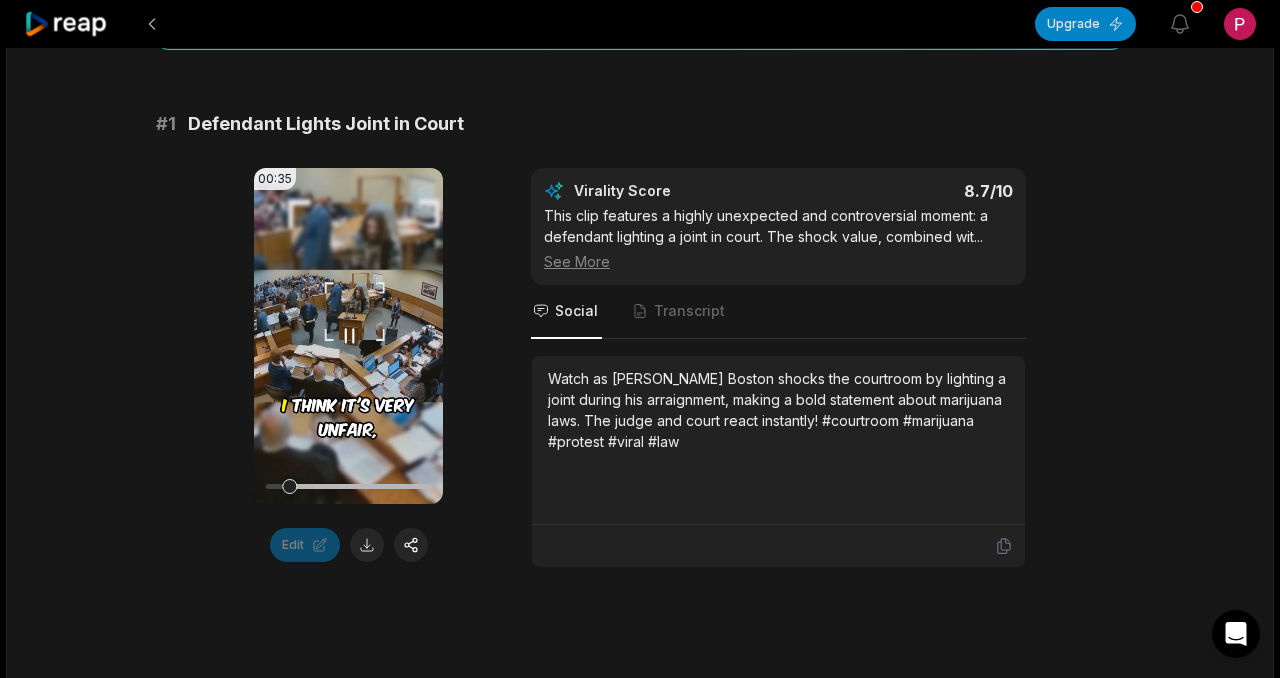 click 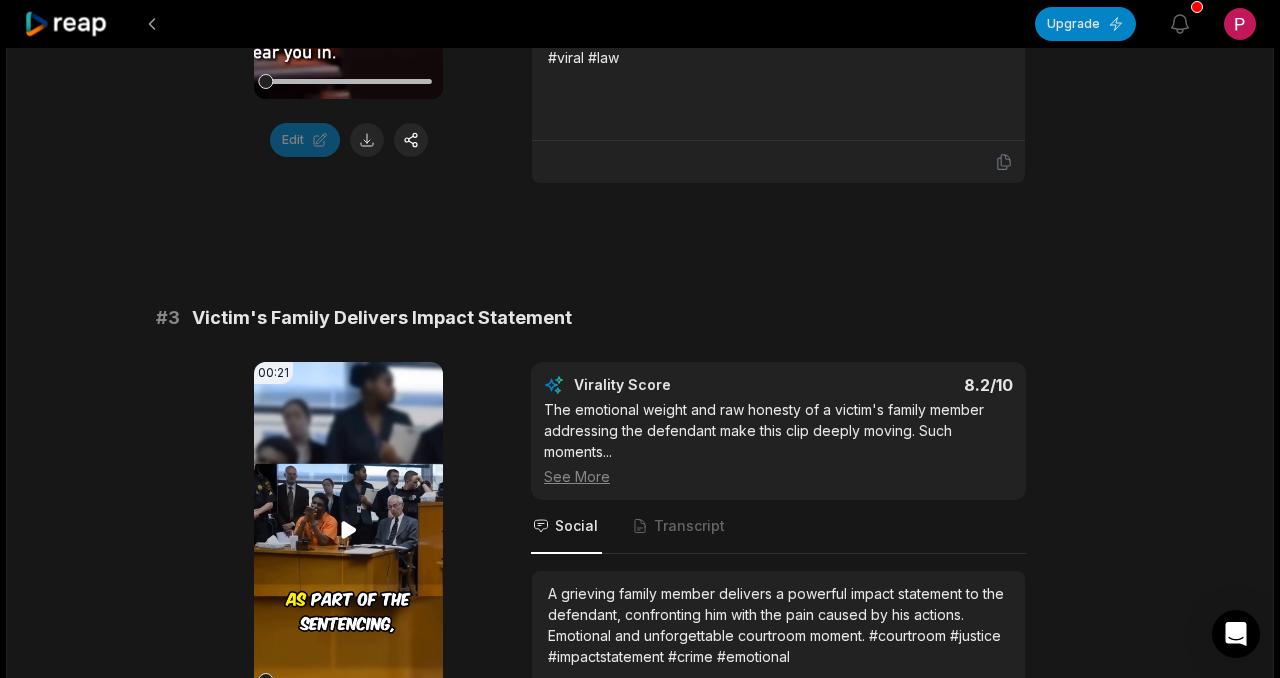 scroll, scrollTop: 1487, scrollLeft: 0, axis: vertical 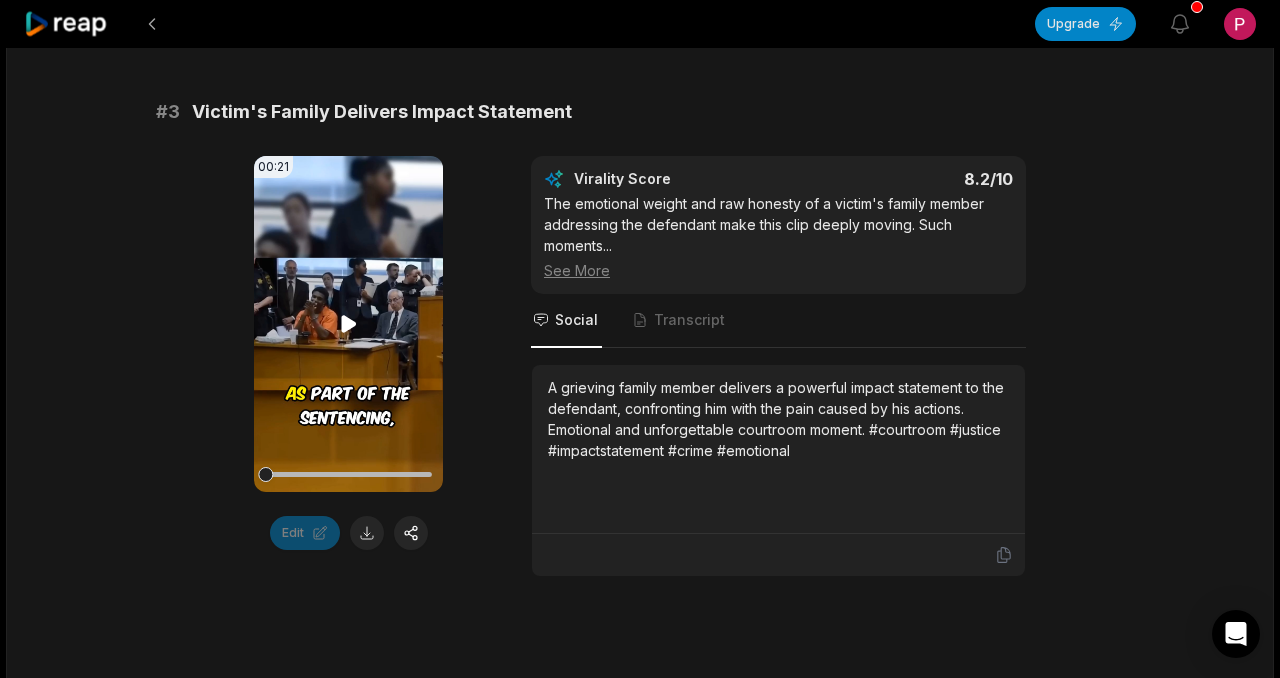 click 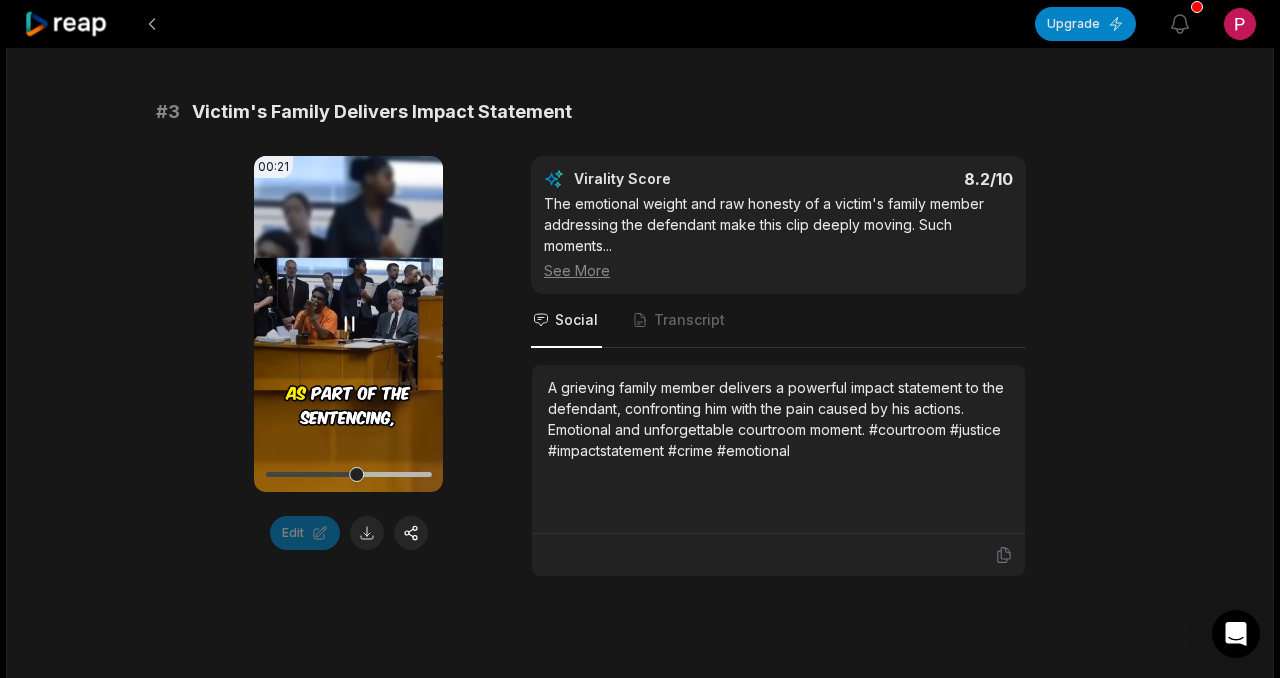 click 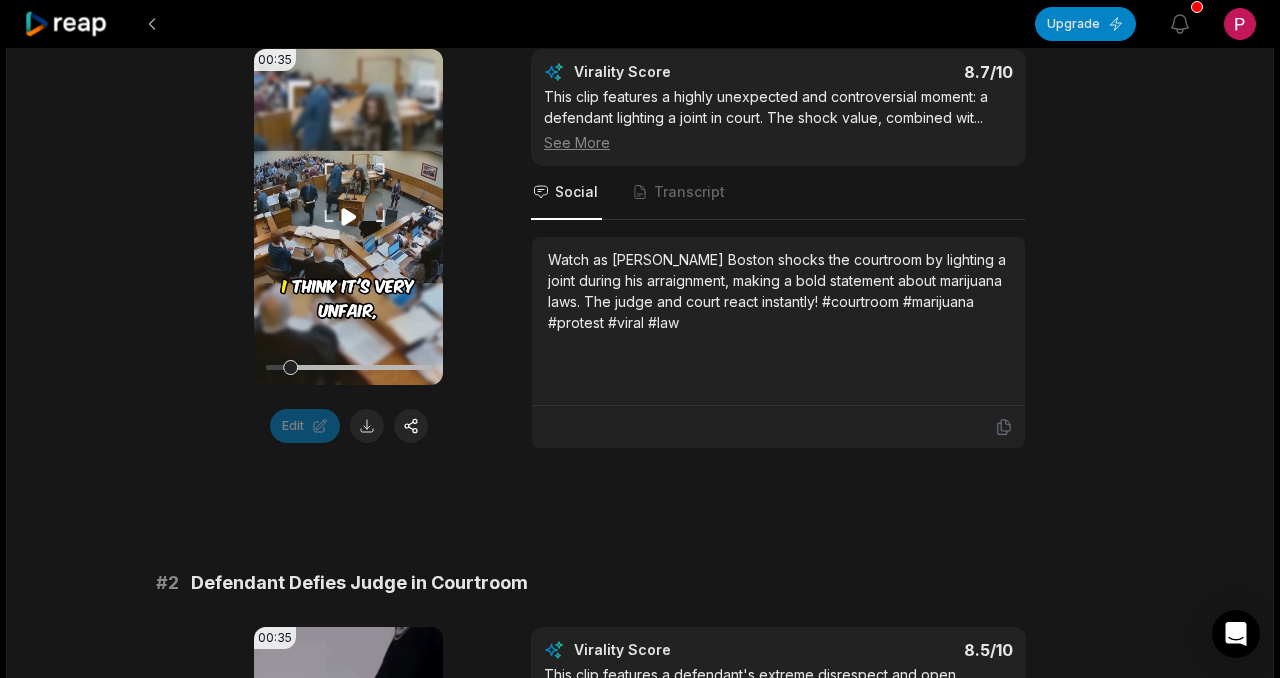 scroll, scrollTop: 775, scrollLeft: 0, axis: vertical 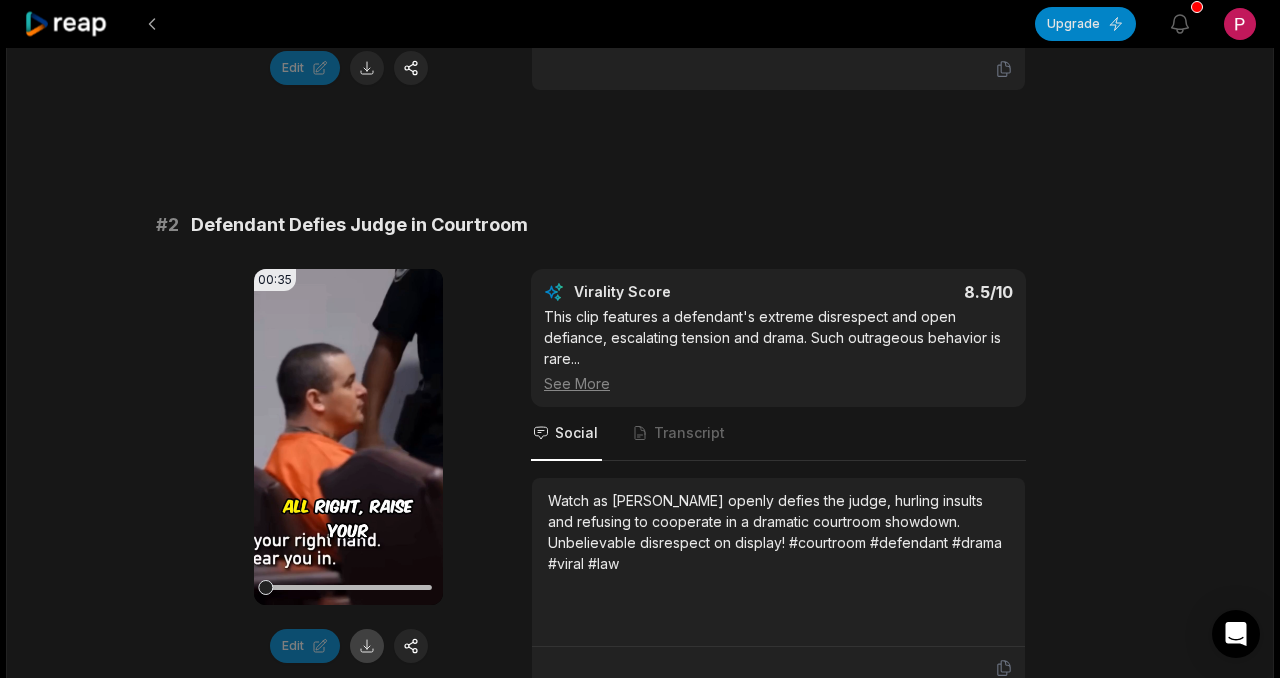click at bounding box center [367, 646] 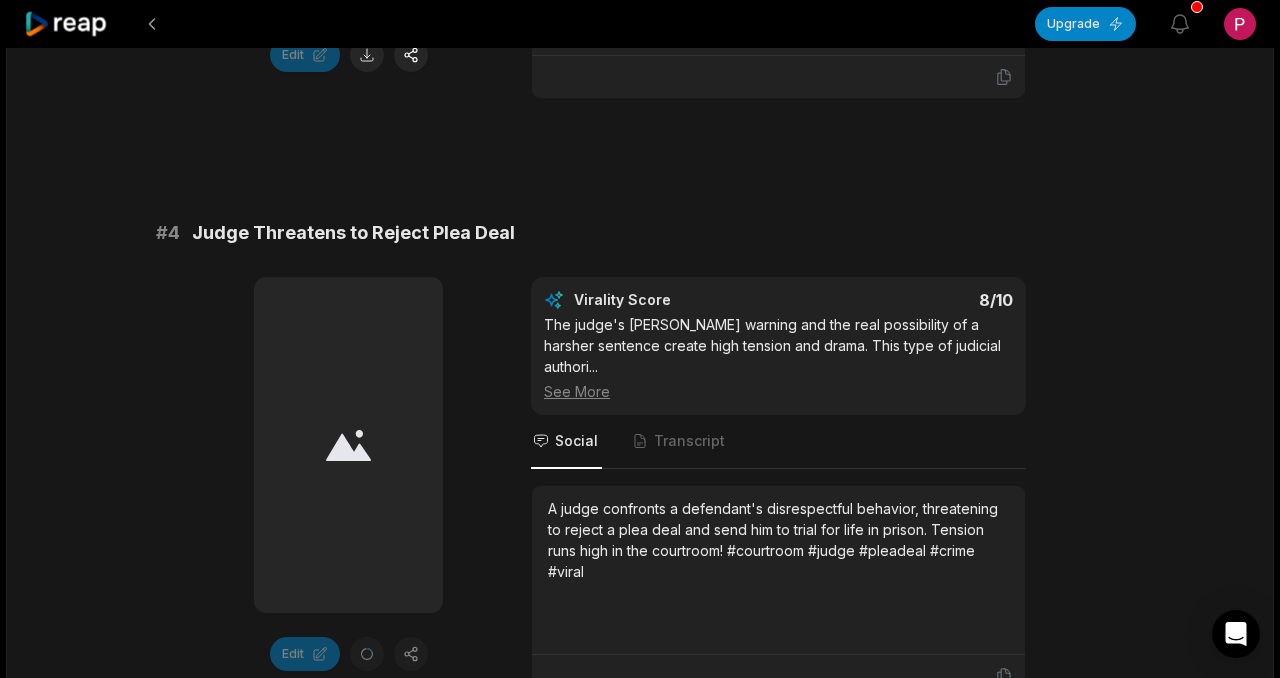 scroll, scrollTop: 2058, scrollLeft: 0, axis: vertical 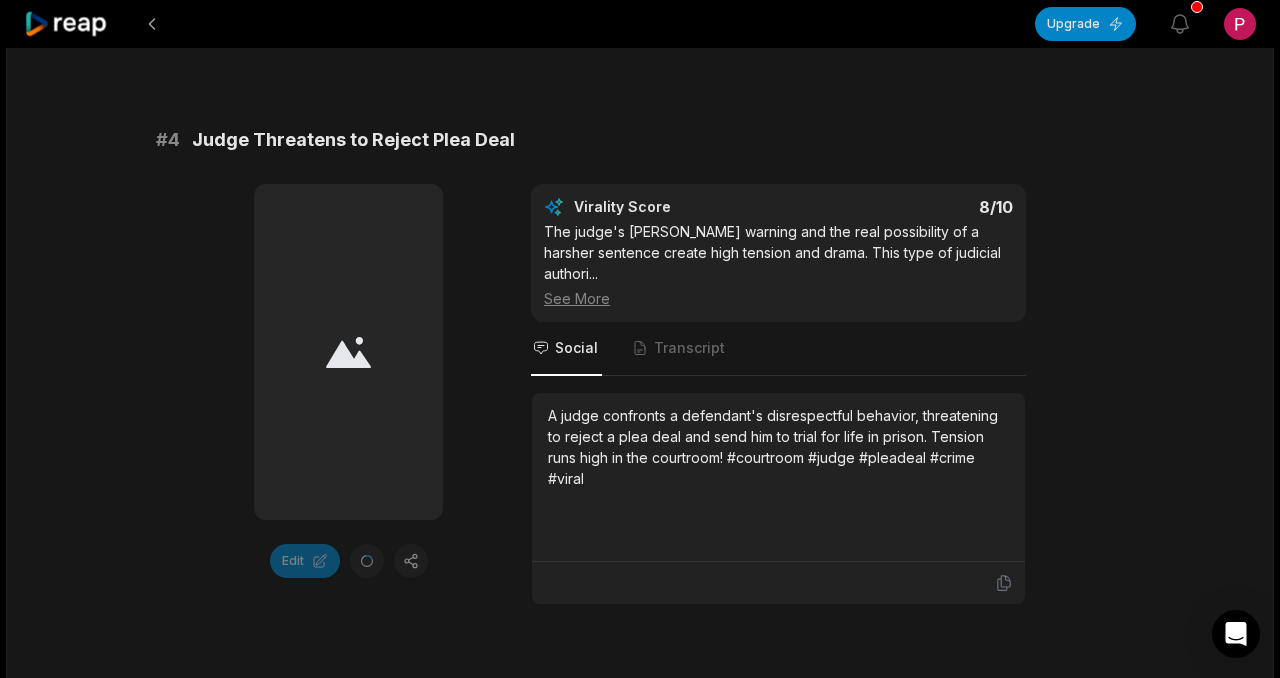 click 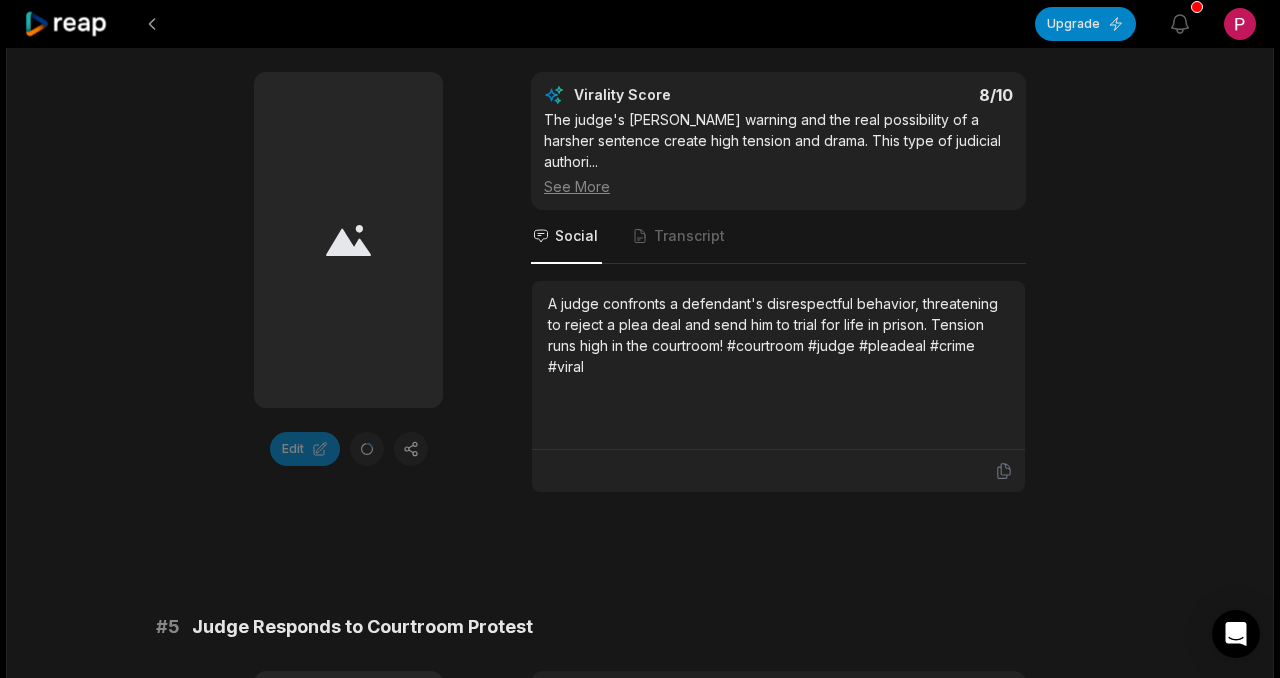 scroll, scrollTop: 3235, scrollLeft: 0, axis: vertical 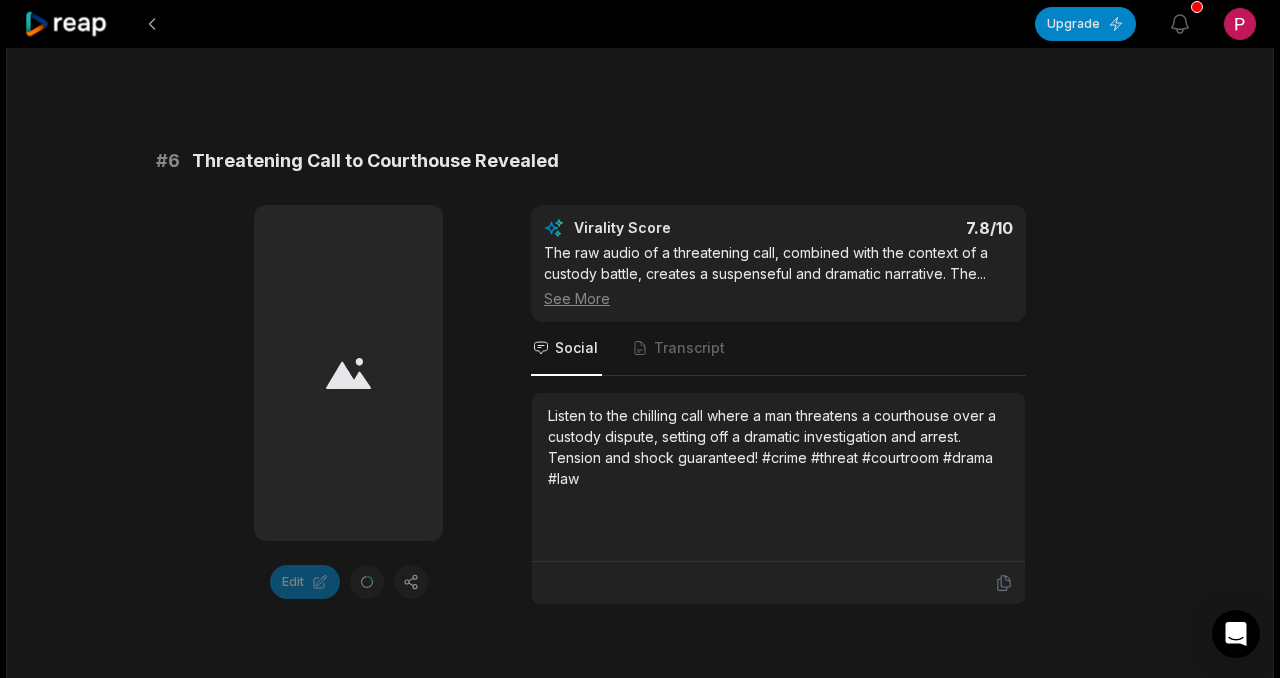 click on "# 6 Threatening Call to Courthouse Revealed" at bounding box center (640, 161) 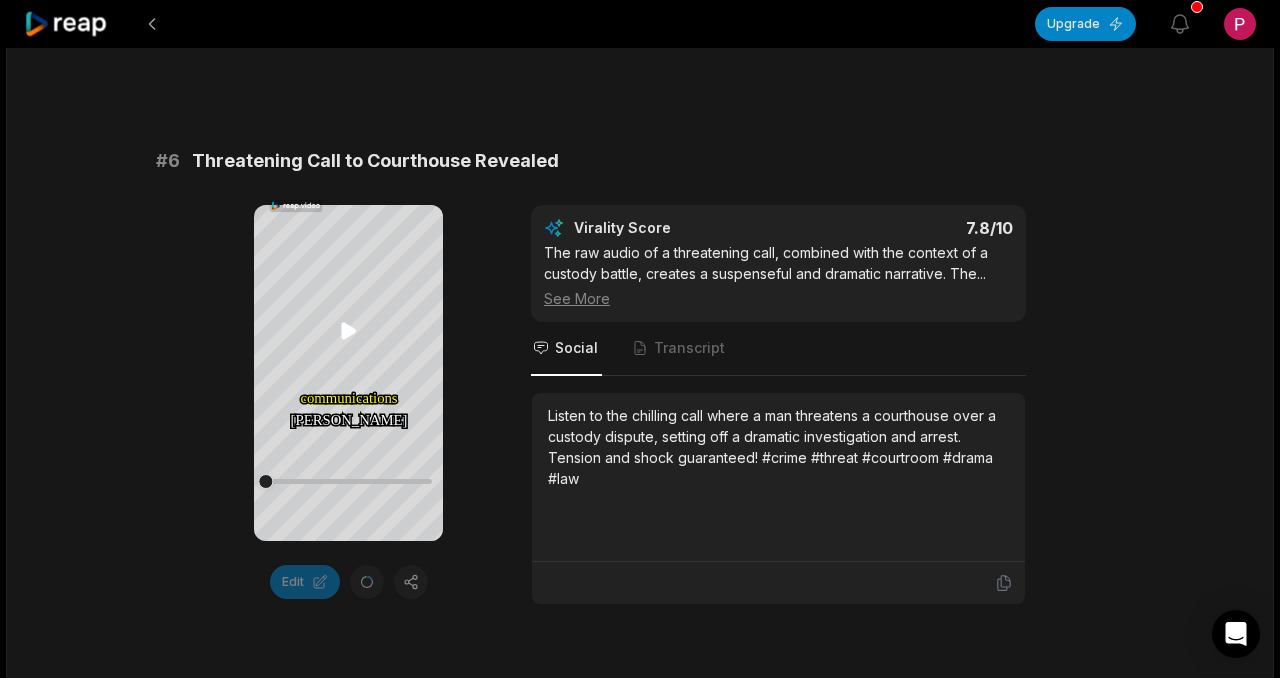 click 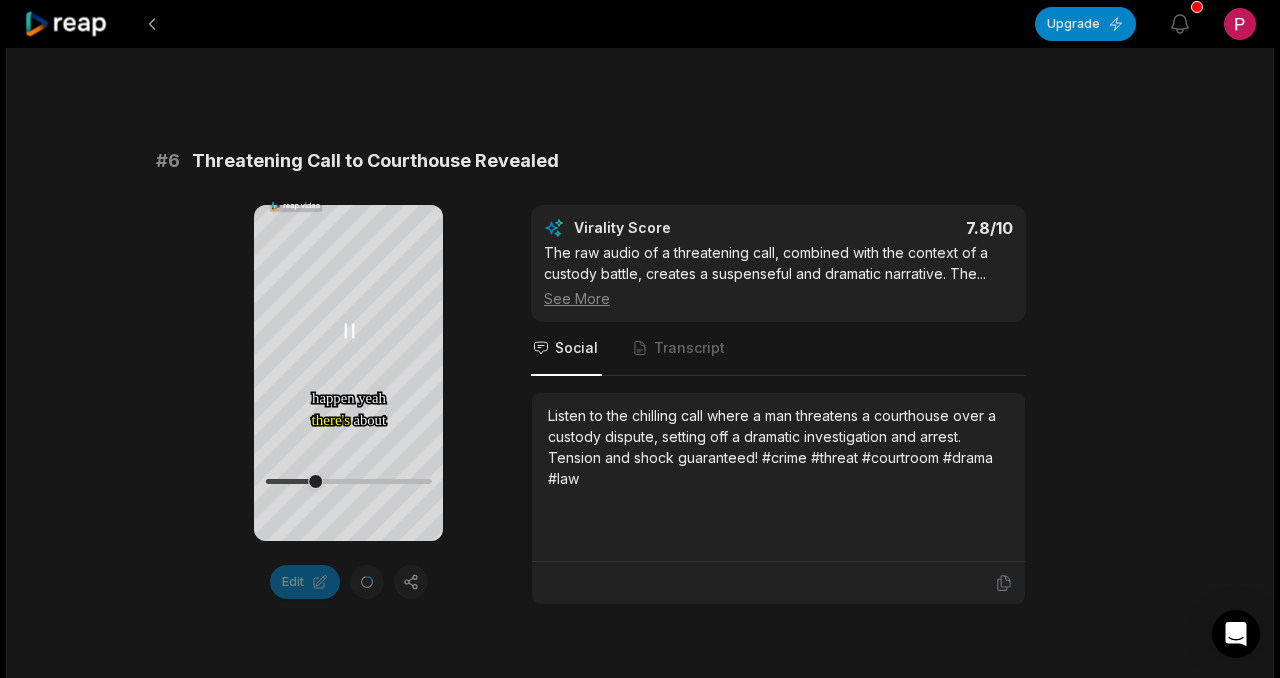 click 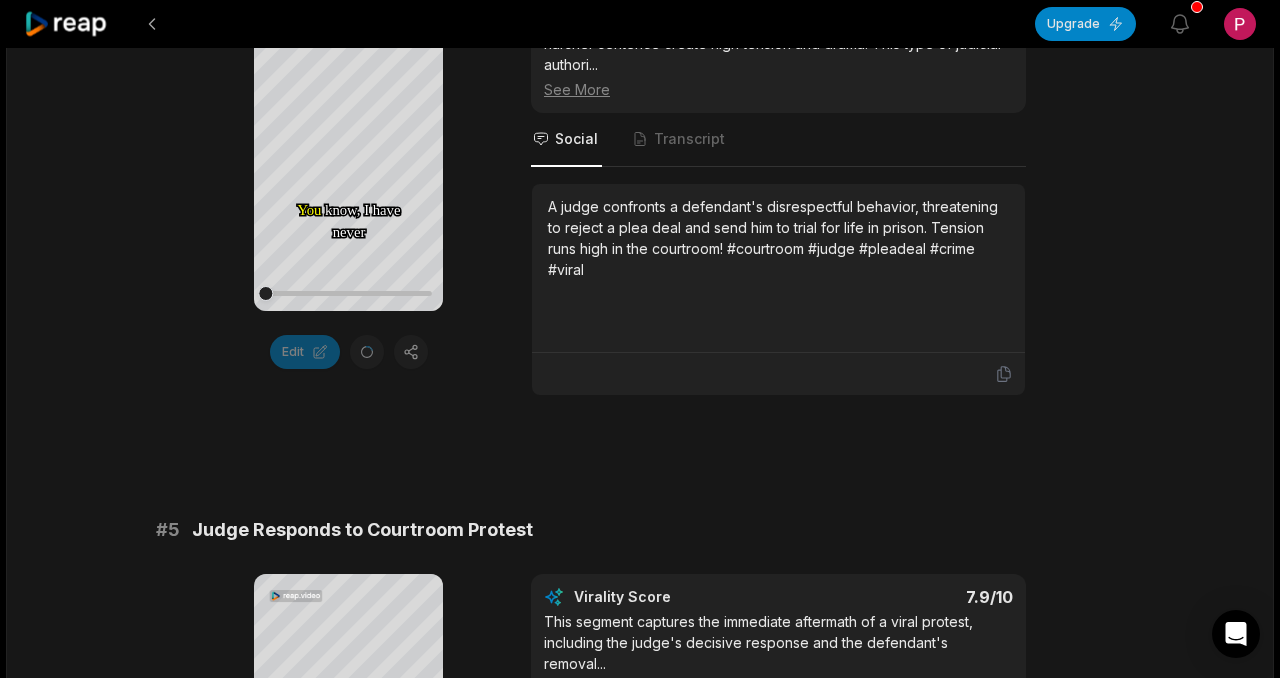 scroll, scrollTop: 2265, scrollLeft: 0, axis: vertical 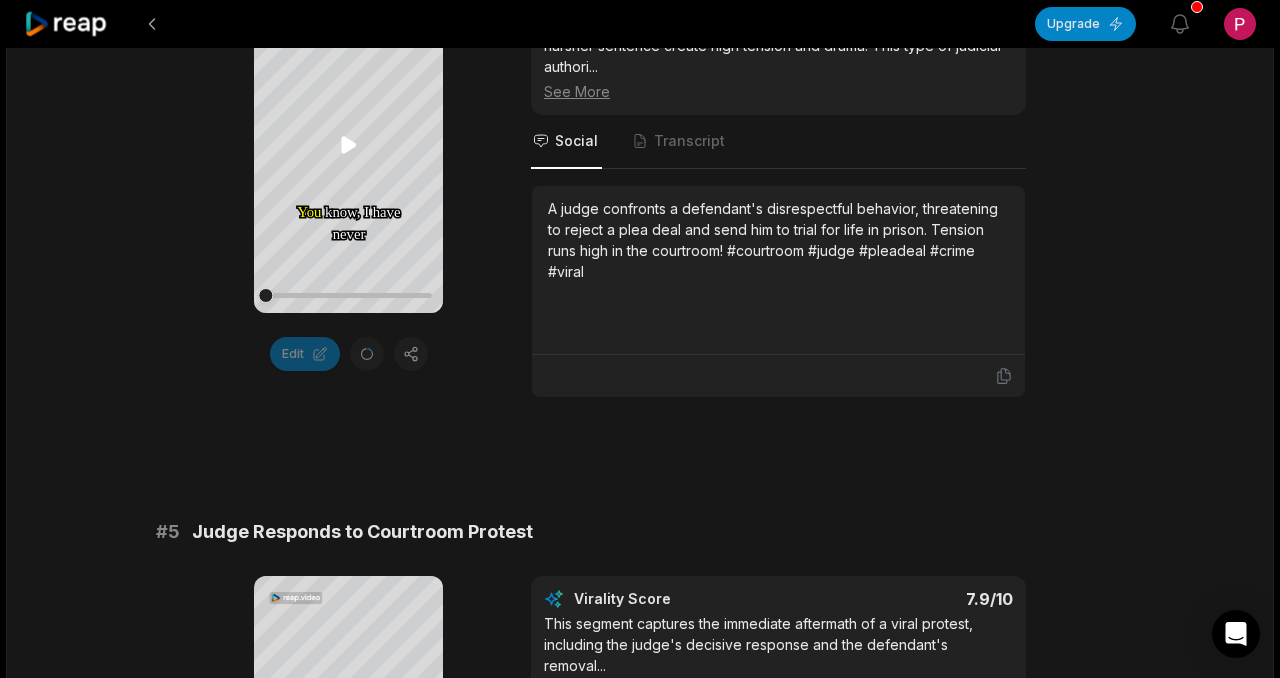 click 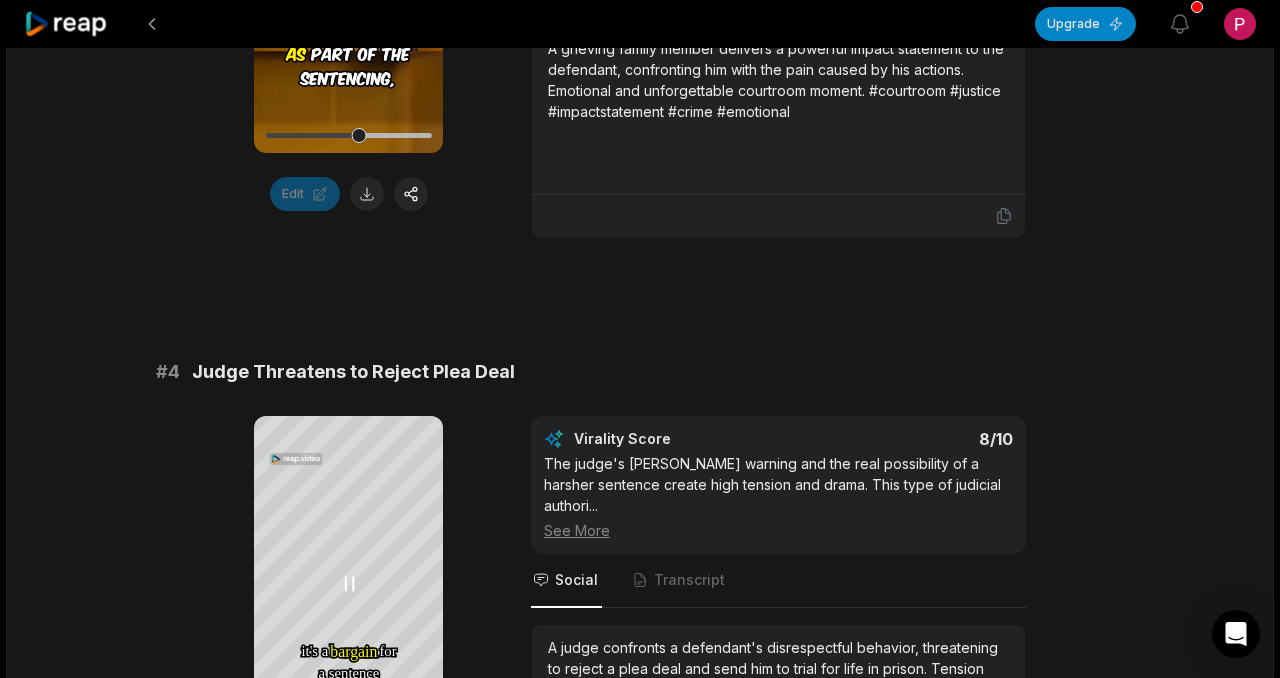 scroll, scrollTop: 1652, scrollLeft: 0, axis: vertical 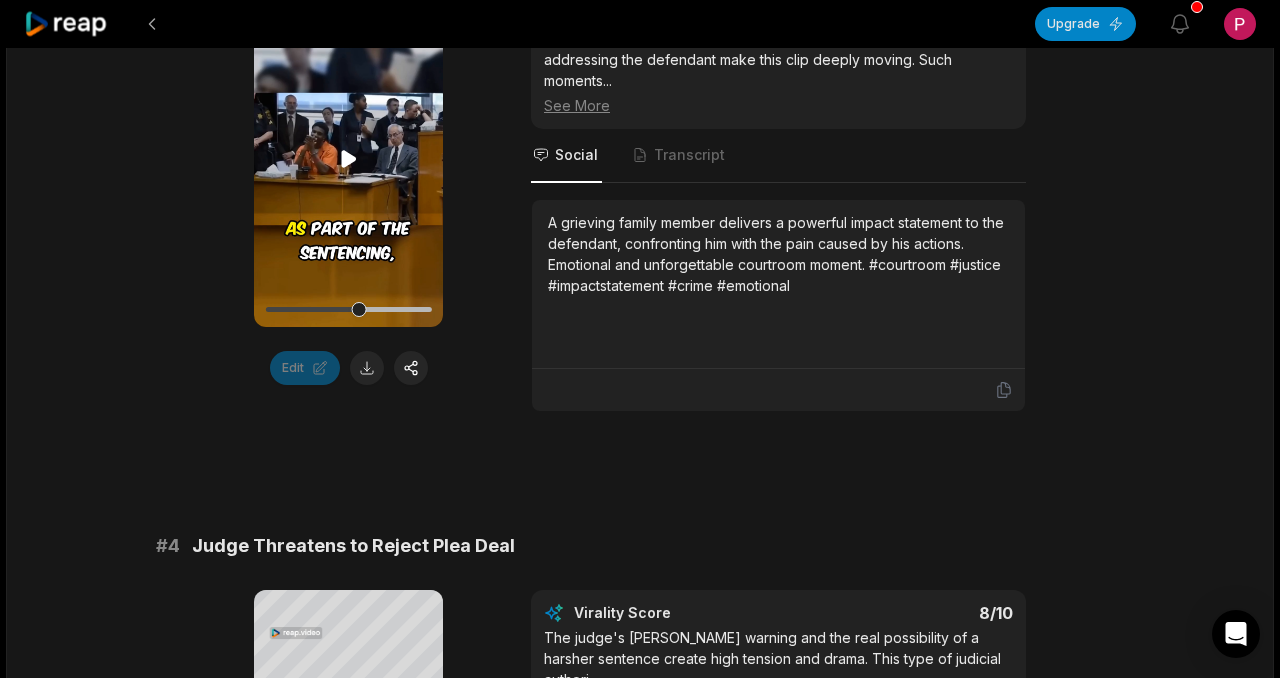 click 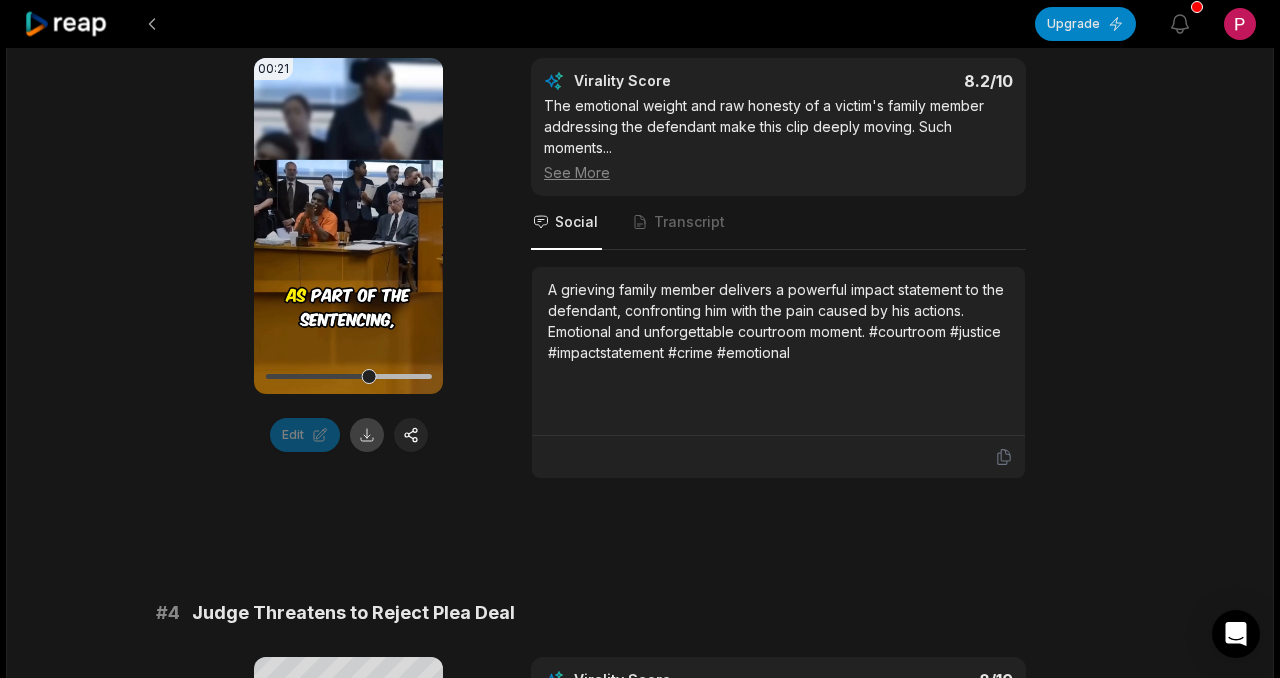 scroll, scrollTop: 1420, scrollLeft: 0, axis: vertical 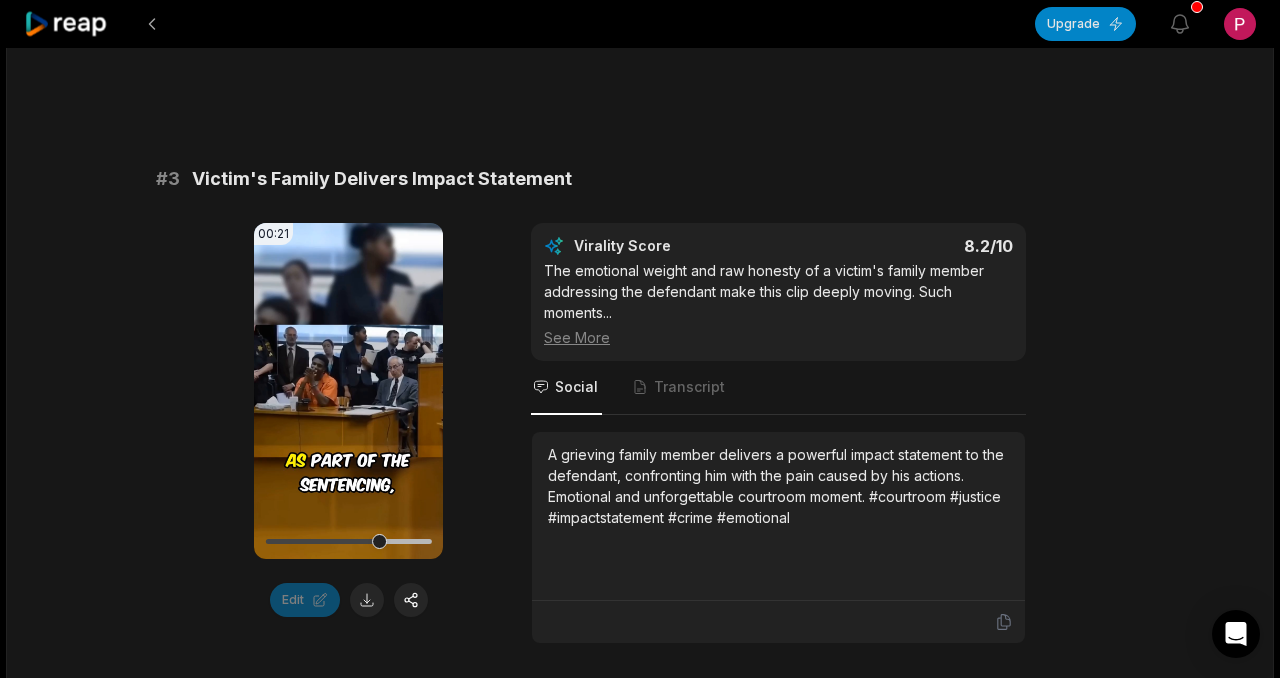click at bounding box center [367, 600] 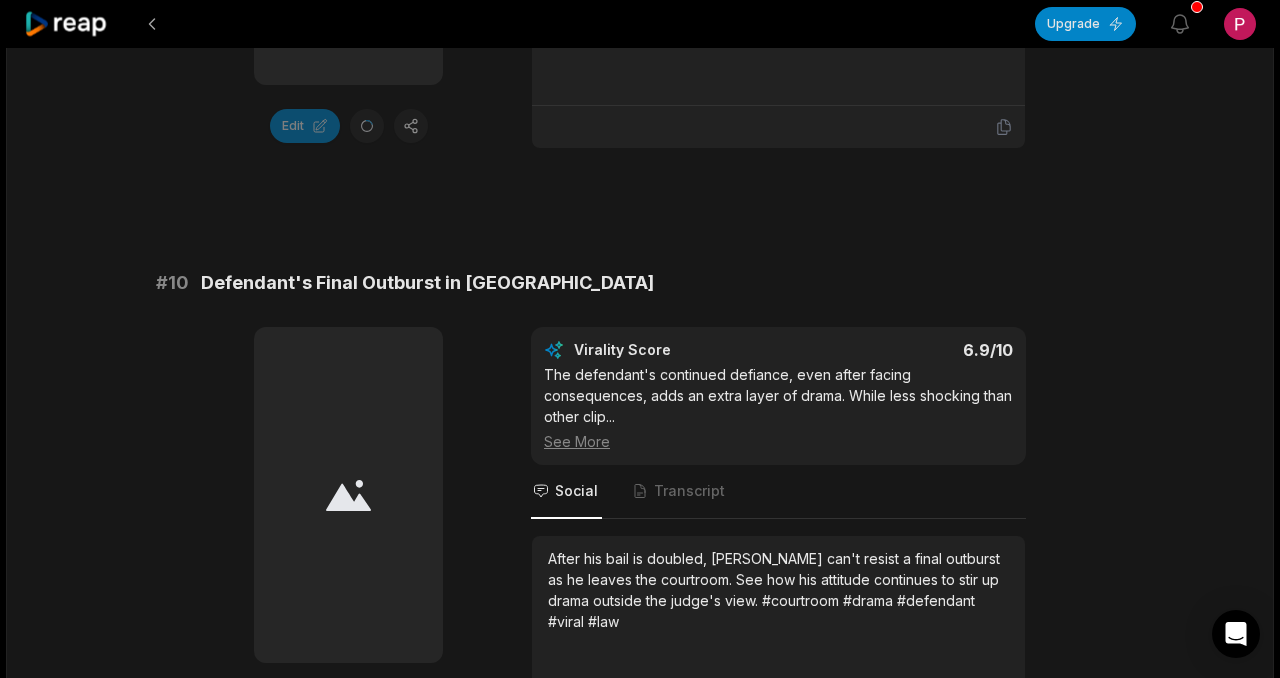 scroll, scrollTop: 5604, scrollLeft: 0, axis: vertical 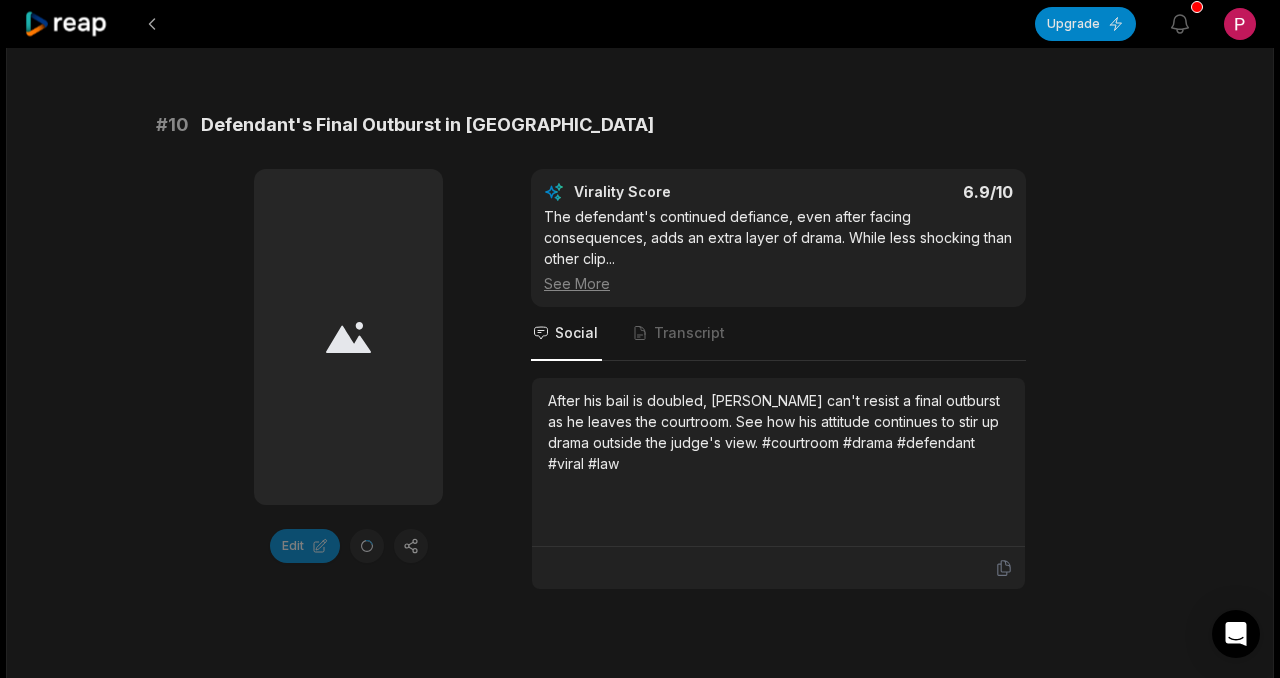 click at bounding box center [348, 337] 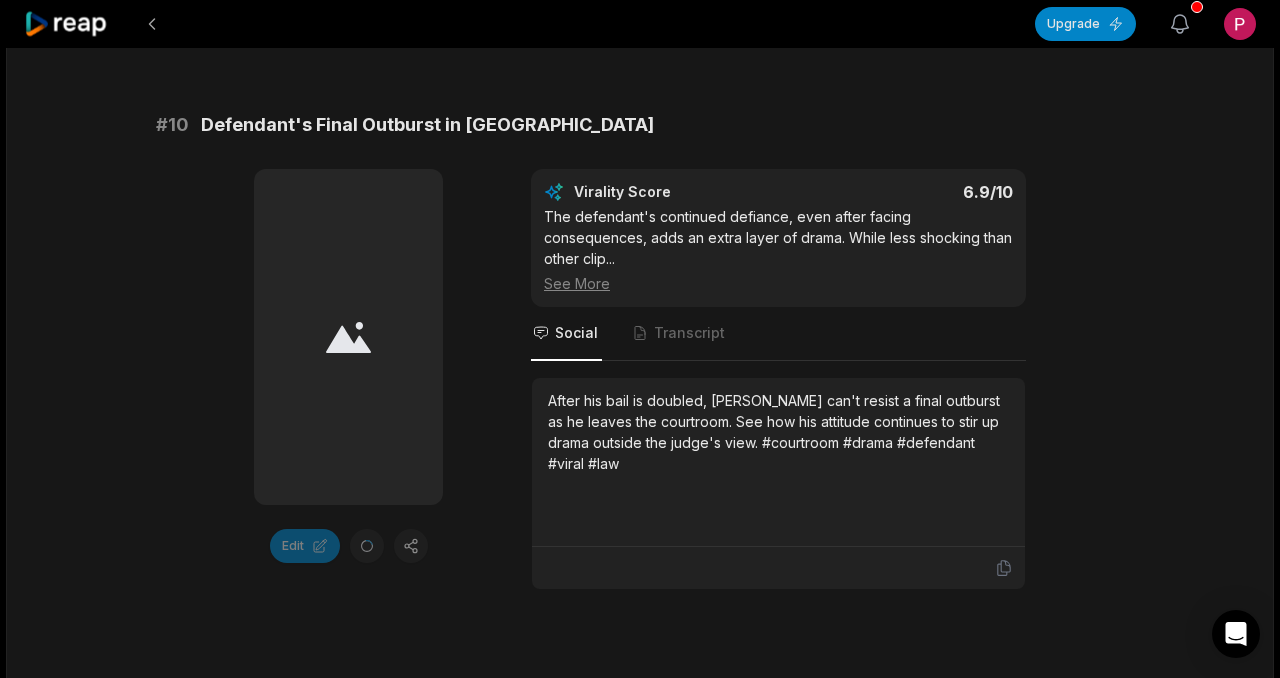 click 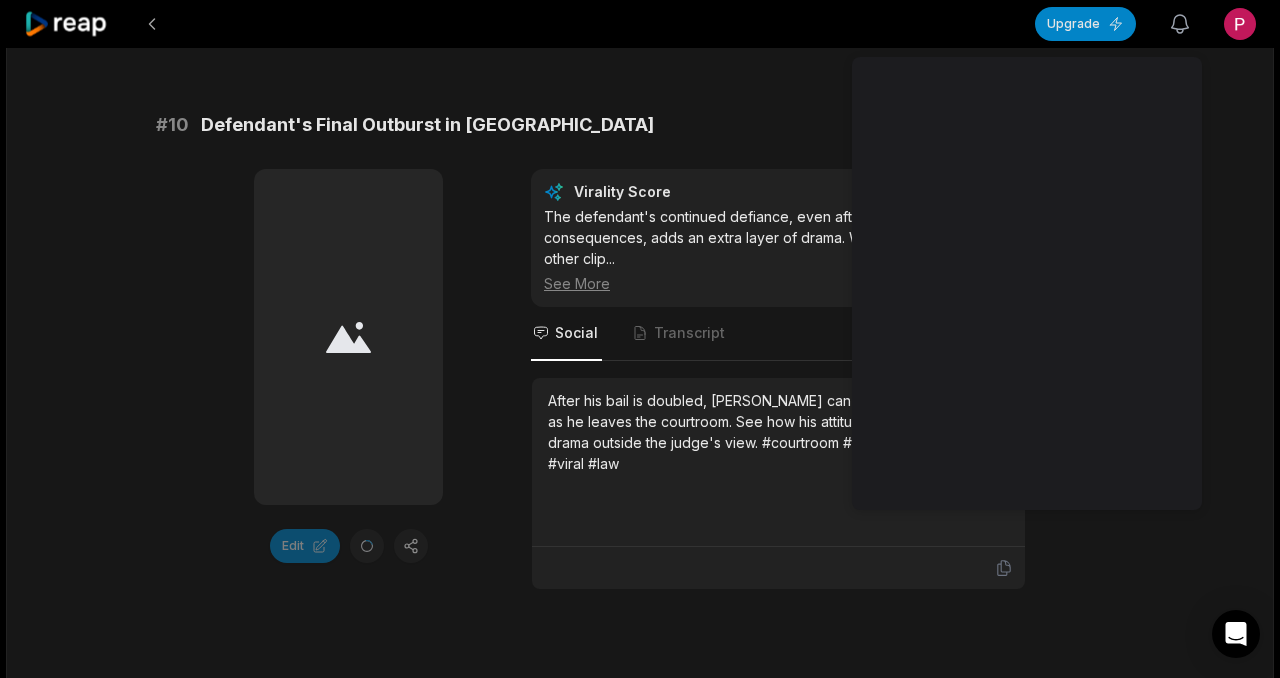 click 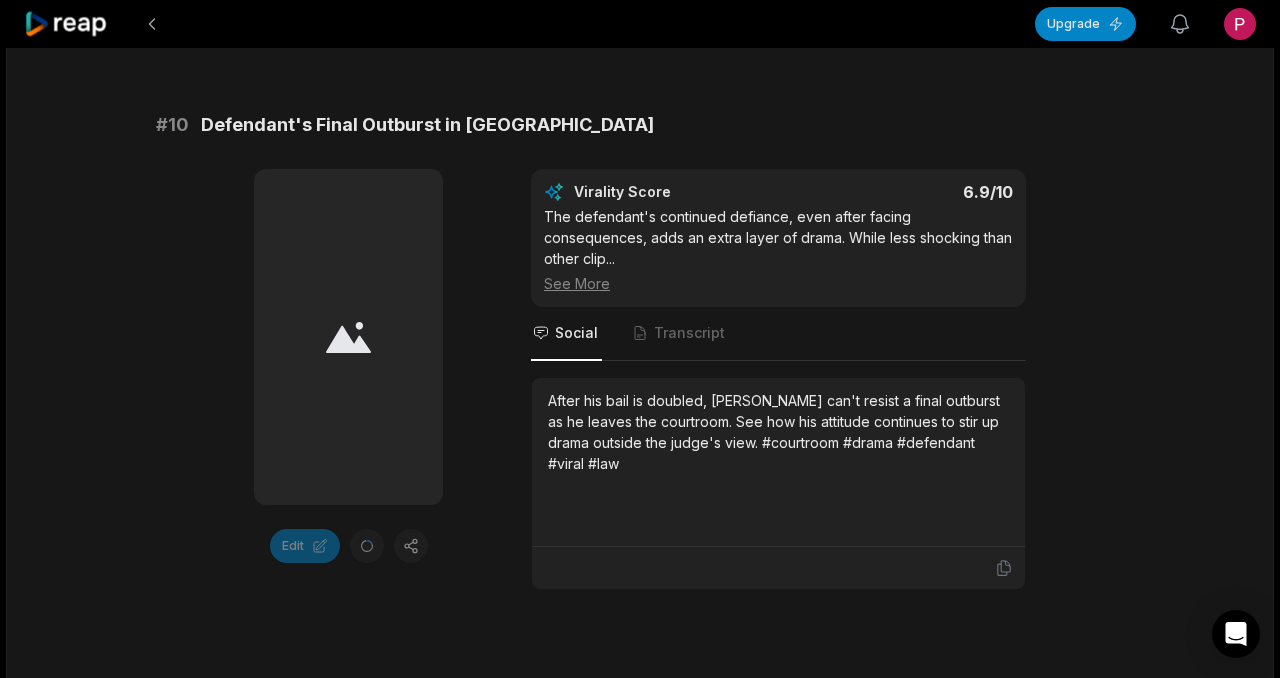 click 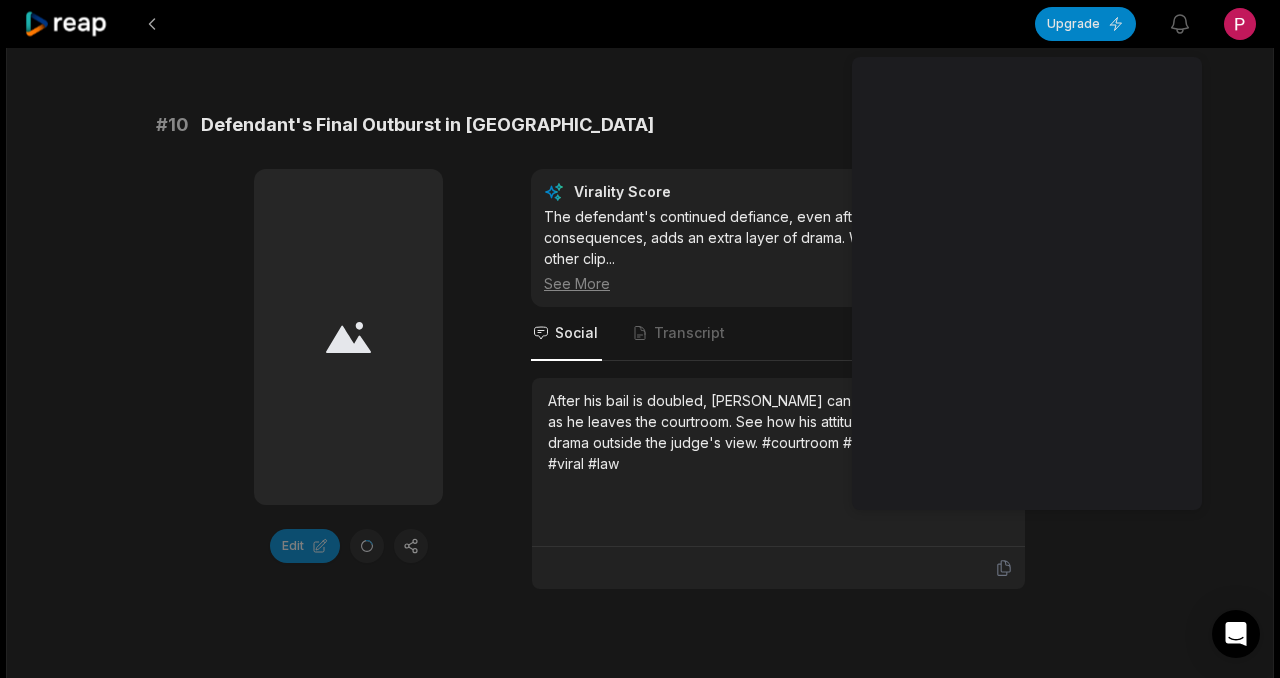 click on "13:10 Court Cam: Top 5 Most Disrespectful Defendants - Part 1 | A&E 14 min ago English en 00:00  -  08:33 Portrait 29.97   fps Beasty Clips are  getting ready... Our AI is analyzing the video s . It will take few more minutes. # 1 Defendant Lights Joint in Court 00:35 Your browser does not support mp4 format. Edit Virality Score 8.7 /10 This clip features a highly unexpected and controversial moment: a defendant lighting a joint in court. The shock value, combined wit ...   See More Social Transcript Watch as Spencer Boston shocks the courtroom by lighting a joint during his arraignment, making a bold statement about marijuana laws. The judge and court react instantly! #courtroom #marijuana #protest #viral #law # 2 Defendant Defies Judge in Courtroom 00:35 Your browser does not support mp4 format. Edit Virality Score 8.5 /10 This clip features a defendant's extreme disrespect and open defiance, escalating tension and drama. Such outrageous behavior is rare ...   See More Social Transcript # 3 00:21 Edit 8.2" at bounding box center (640, -2411) 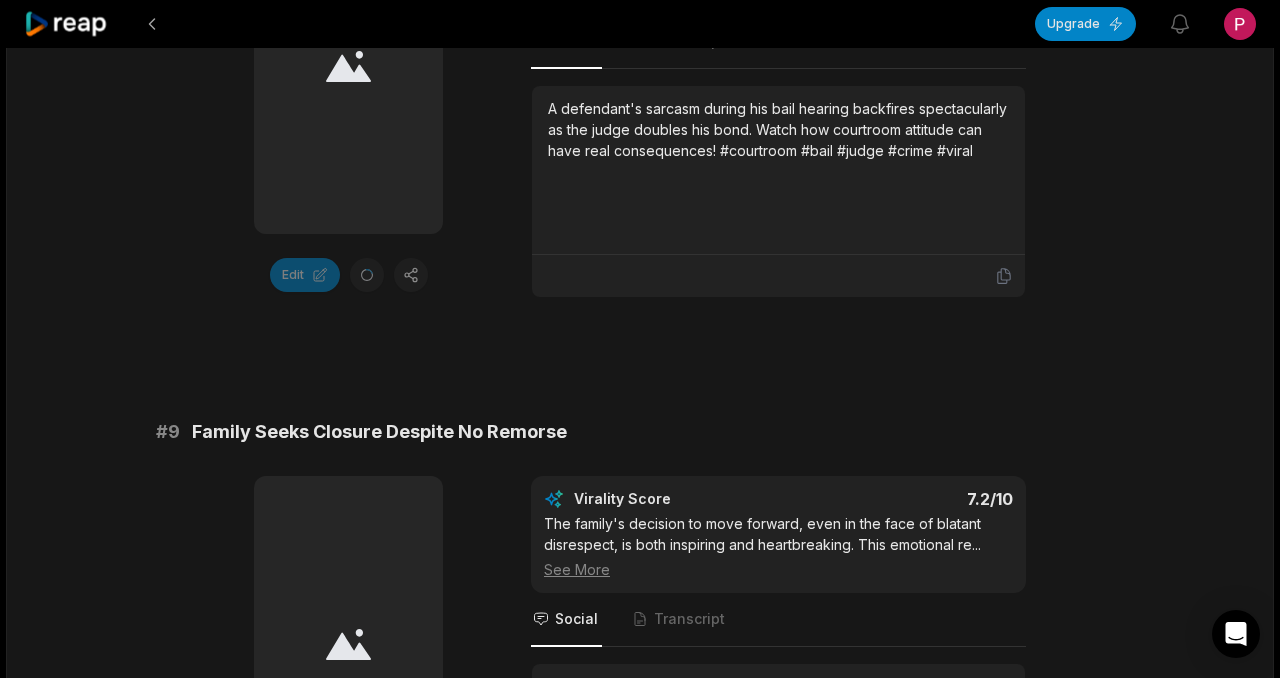 scroll, scrollTop: 0, scrollLeft: 0, axis: both 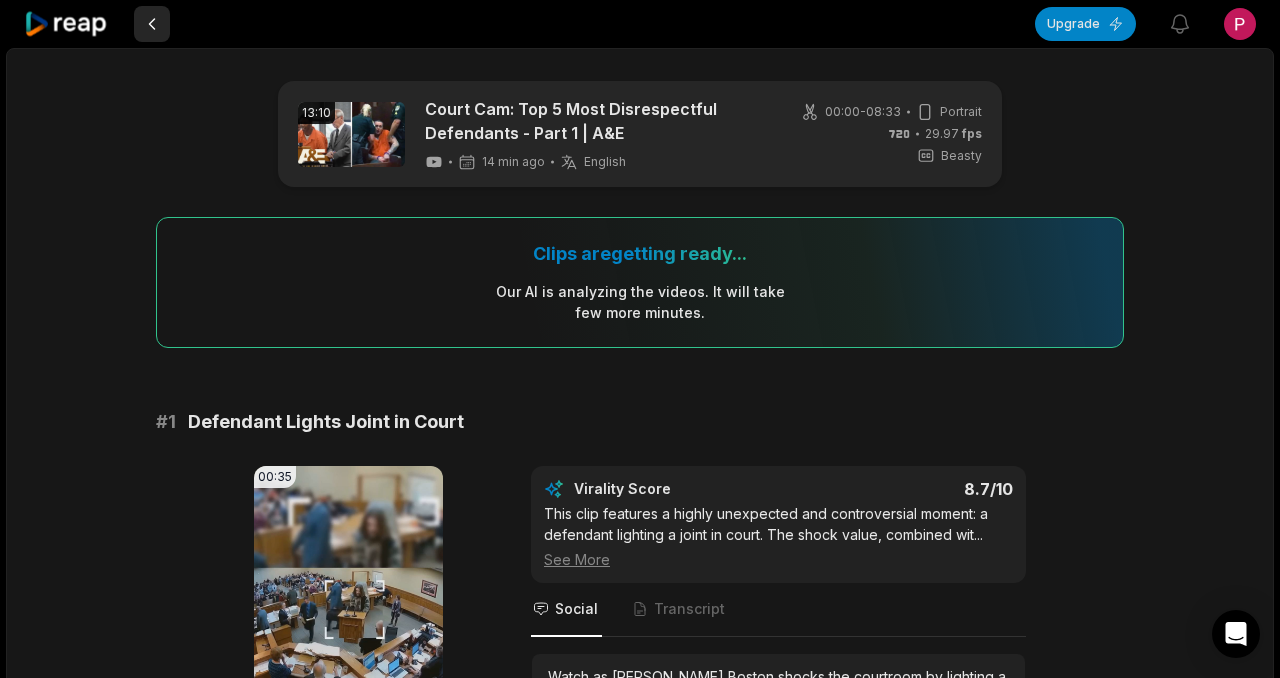 click at bounding box center [152, 24] 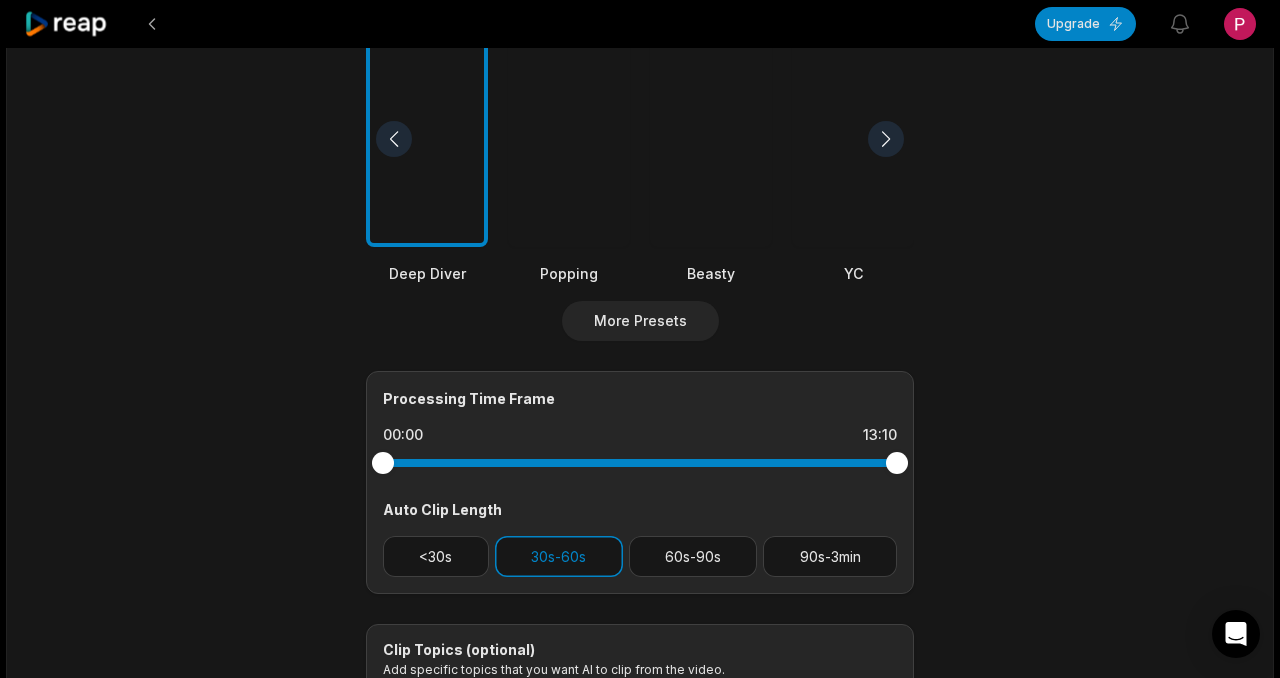 scroll, scrollTop: 0, scrollLeft: 0, axis: both 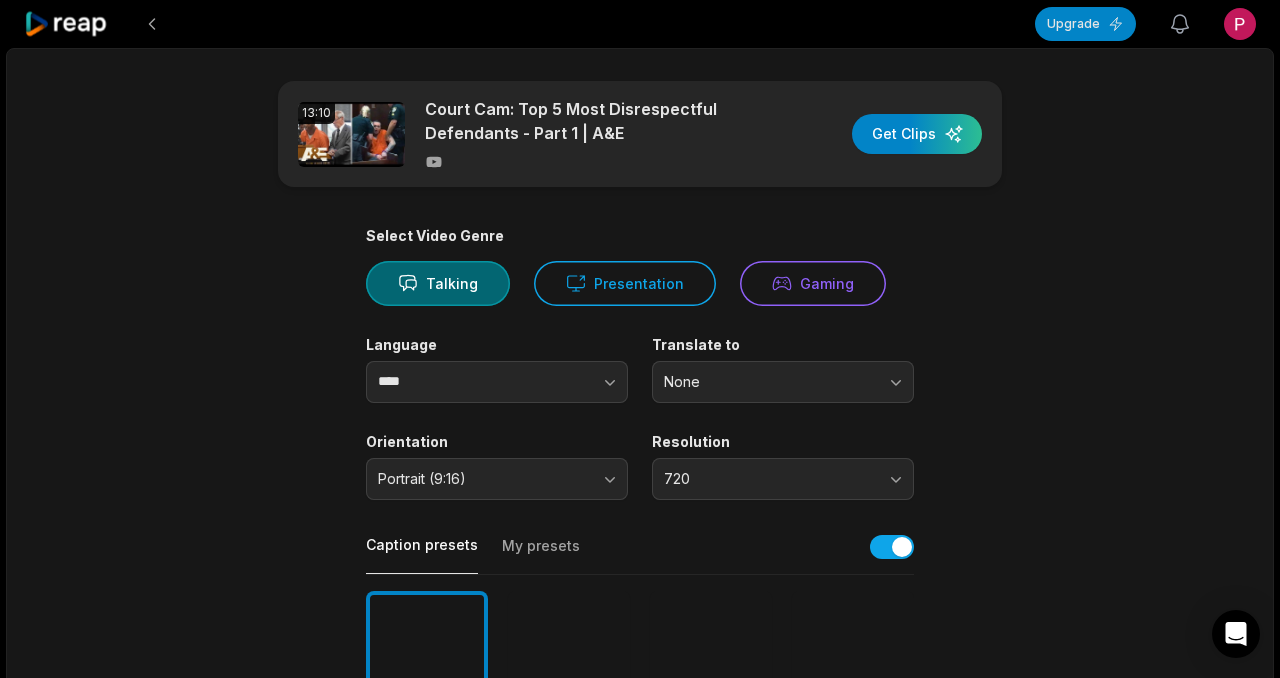 click 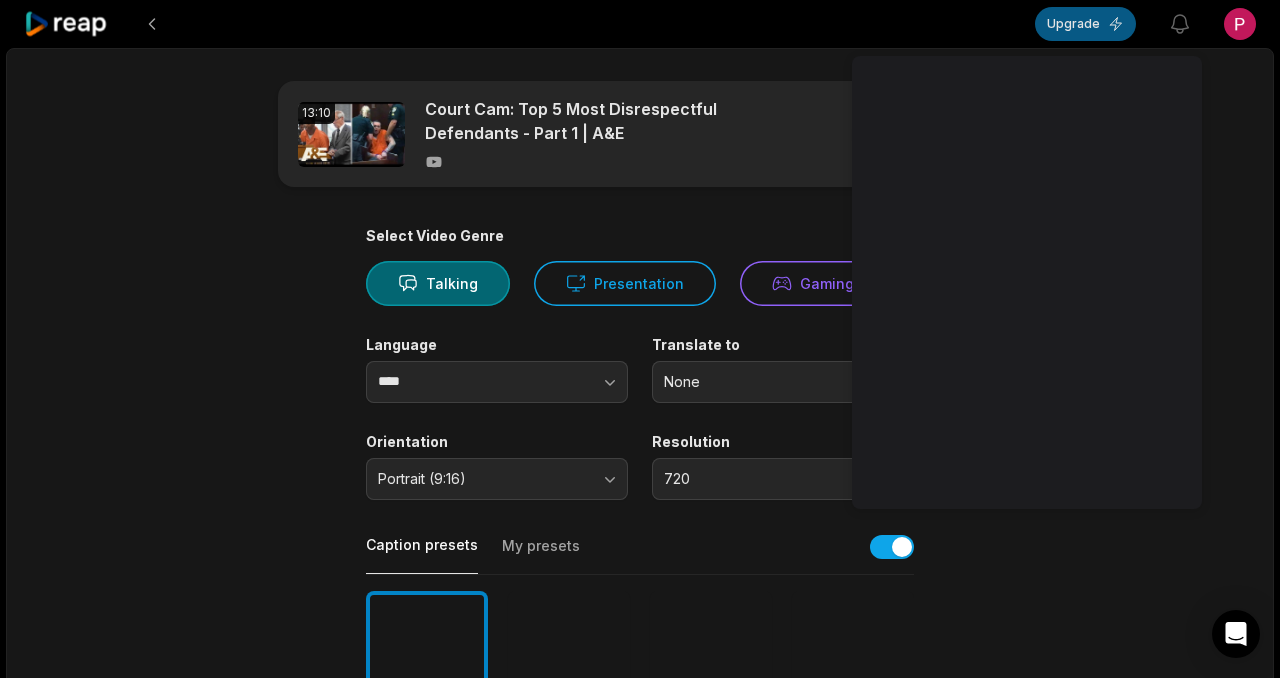 click on "Upgrade" at bounding box center [1085, 24] 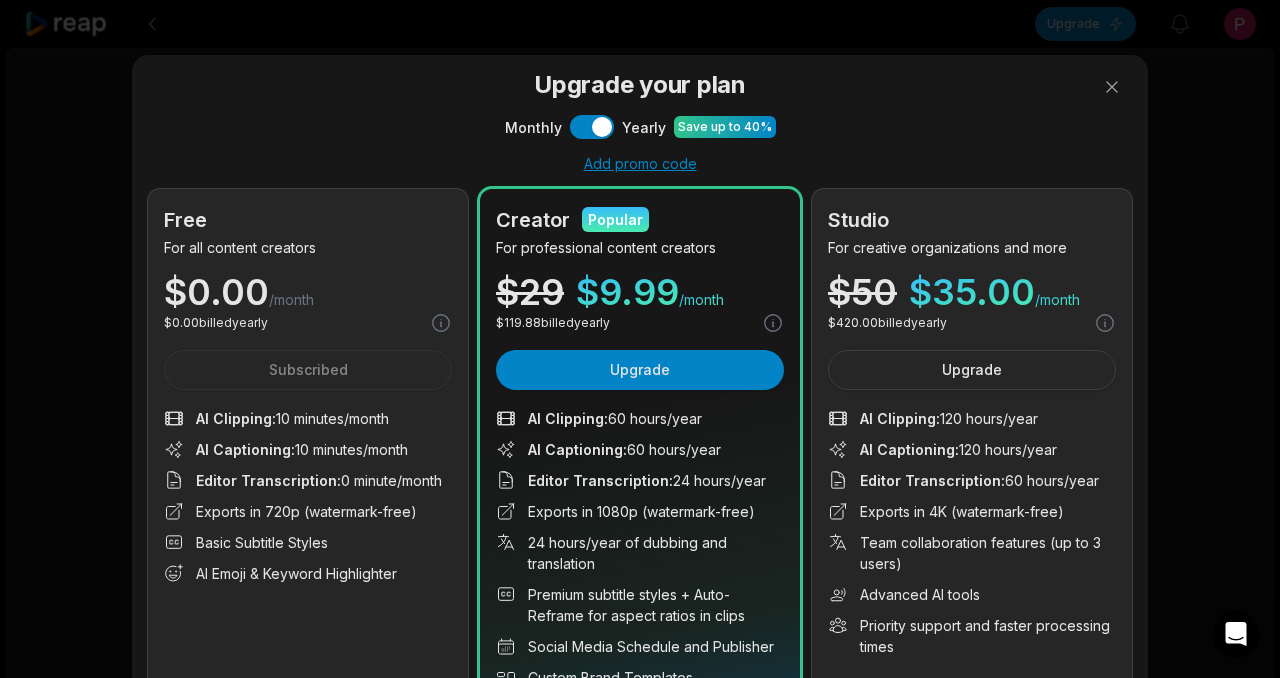 click on "Upgrade your plan Monthly Use setting Yearly Save up to 40% Add promo code Free For all content creators $ 0.00 /month $ 0.00  billed  yearly Subscribed AI Clipping :  10 minutes/month AI Captioning :  10 minutes/month Editor Transcription :  0 minute/month Exports in 720p (watermark-free) Basic Subtitle Styles AI Emoji & Keyword Highlighter   10 minutes of clipping,      10 minutes of captions and more Creator Popular For professional content creators $ 29 $ 9.99 /month $ 119.88  billed  yearly Upgrade AI Clipping :  60 hours/year AI Captioning :  60 hours/year Editor Transcription :  24 hours/year Exports in 1080p (watermark-free) 24 hours/year of dubbing and translation Premium subtitle styles + Auto-Reframe for aspect ratios in clips Social Media Schedule and Publisher Custom Brand Templates Access to unlimited stock media library   60 hours of clipping,      60 hours of captions and more Studio For creative organizations and more $ 50 $ 35.00 /month $ 420.00  billed  yearly Upgrade AI Clipping : : :" at bounding box center [640, 422] 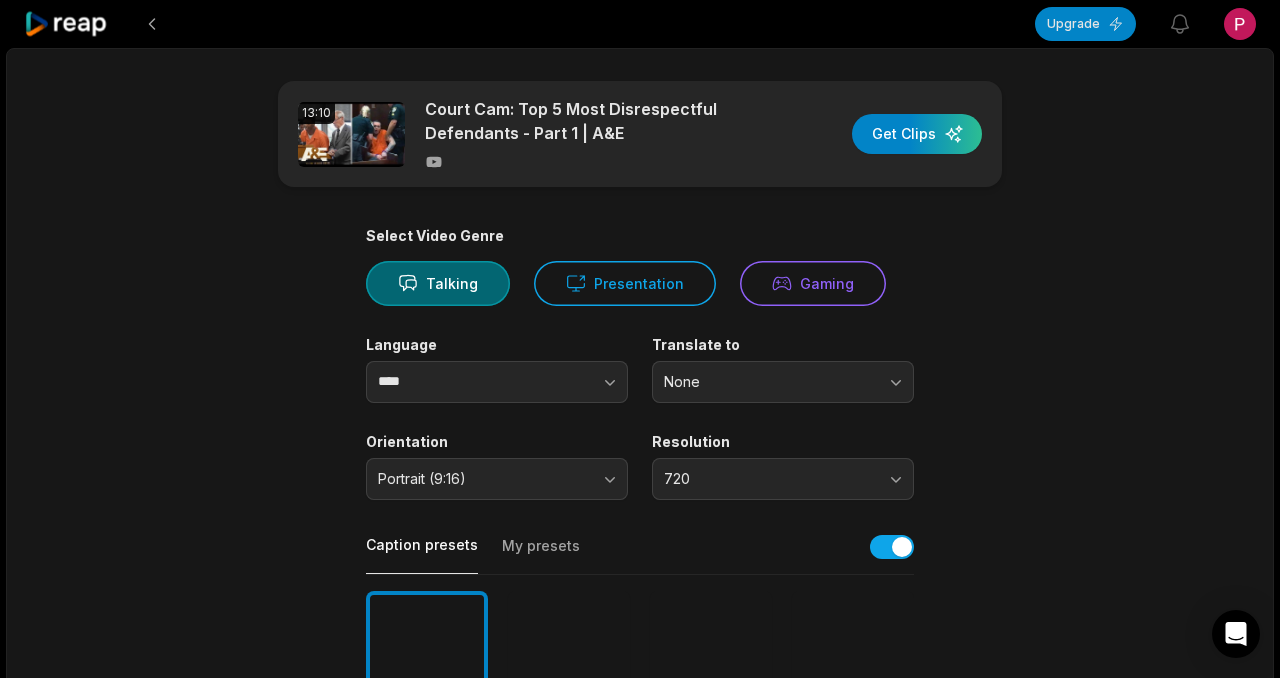 click 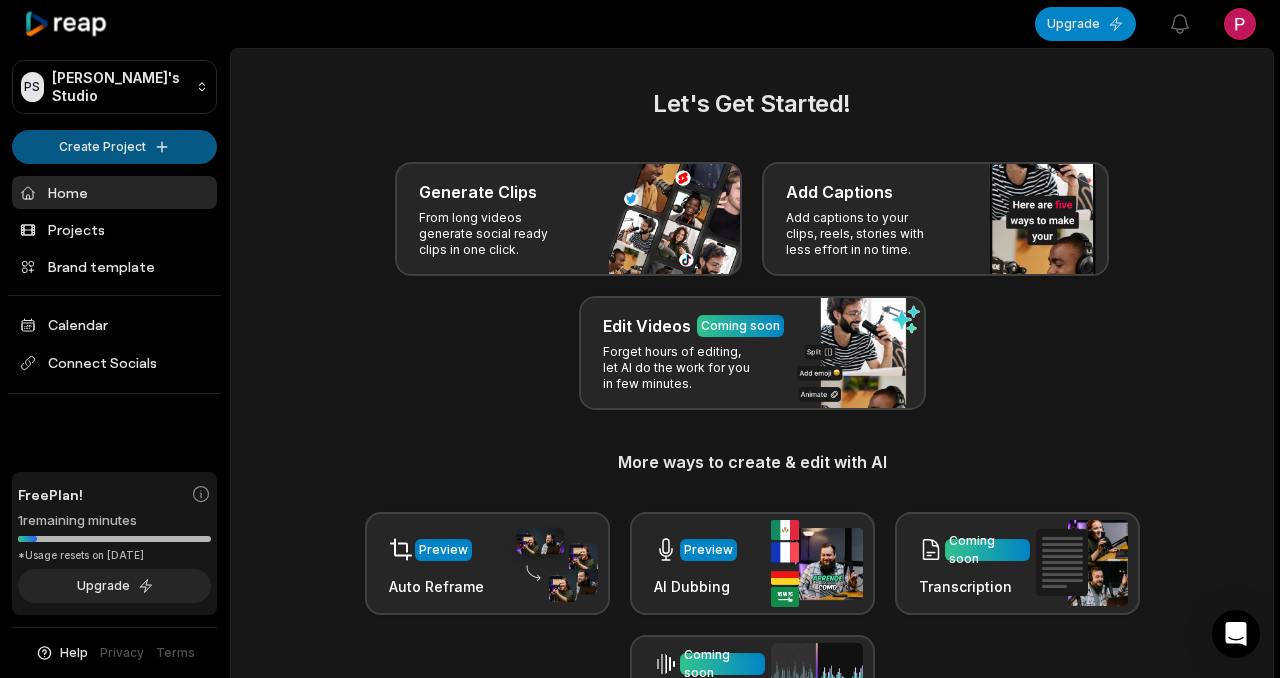 click on "PS Pwint's Studio Create Project Home Projects Brand template Calendar Connect Socials Free  Plan! 1  remaining minutes *Usage resets on August 8, 2025 Upgrade Help Privacy Terms Open sidebar Upgrade View notifications Open user menu   Let's Get Started! Generate Clips From long videos generate social ready clips in one click. Add Captions Add captions to your clips, reels, stories with less effort in no time. Edit Videos Coming soon Forget hours of editing, let AI do the work for you in few minutes. More ways to create & edit with AI Preview Auto Reframe Preview AI Dubbing Coming soon Transcription Coming soon Noise removal Recent Projects View all Processing Clips 08:33 Court Cam: Top 5 Most Disrespectful Defendants - Part 1 | A&E Open options 15 minutes ago Made with   in San Francisco" at bounding box center [640, 339] 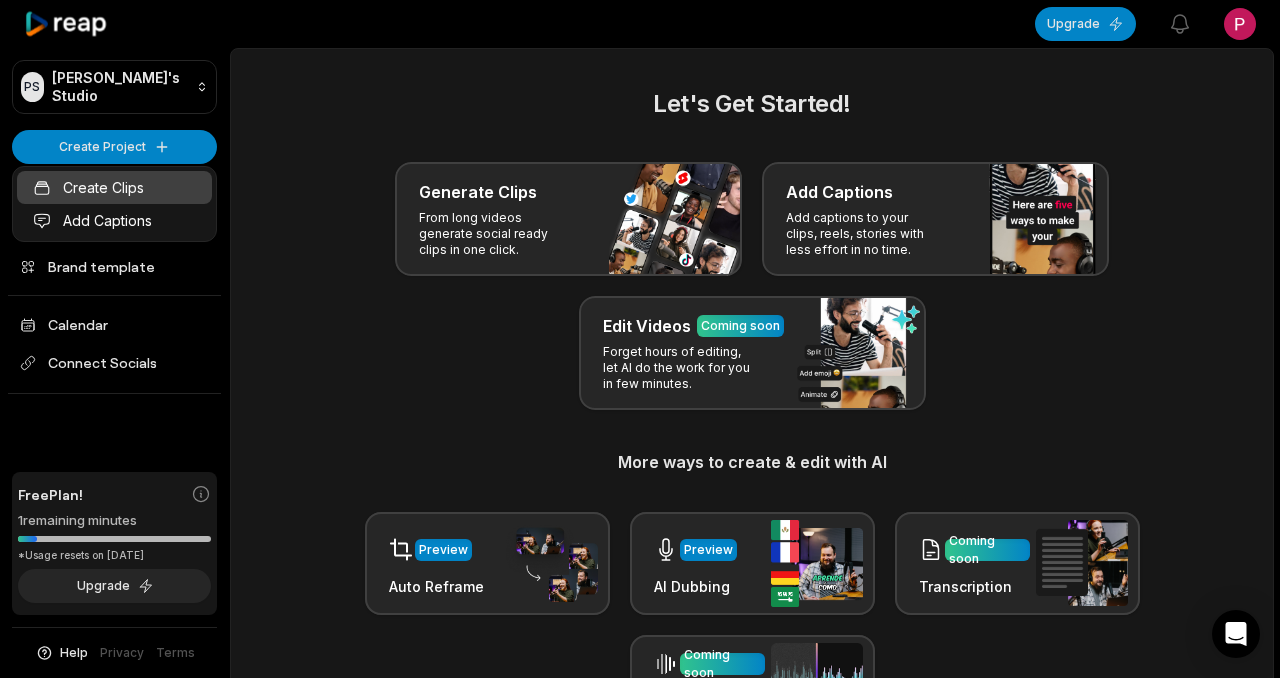 click on "Create Clips" at bounding box center (114, 187) 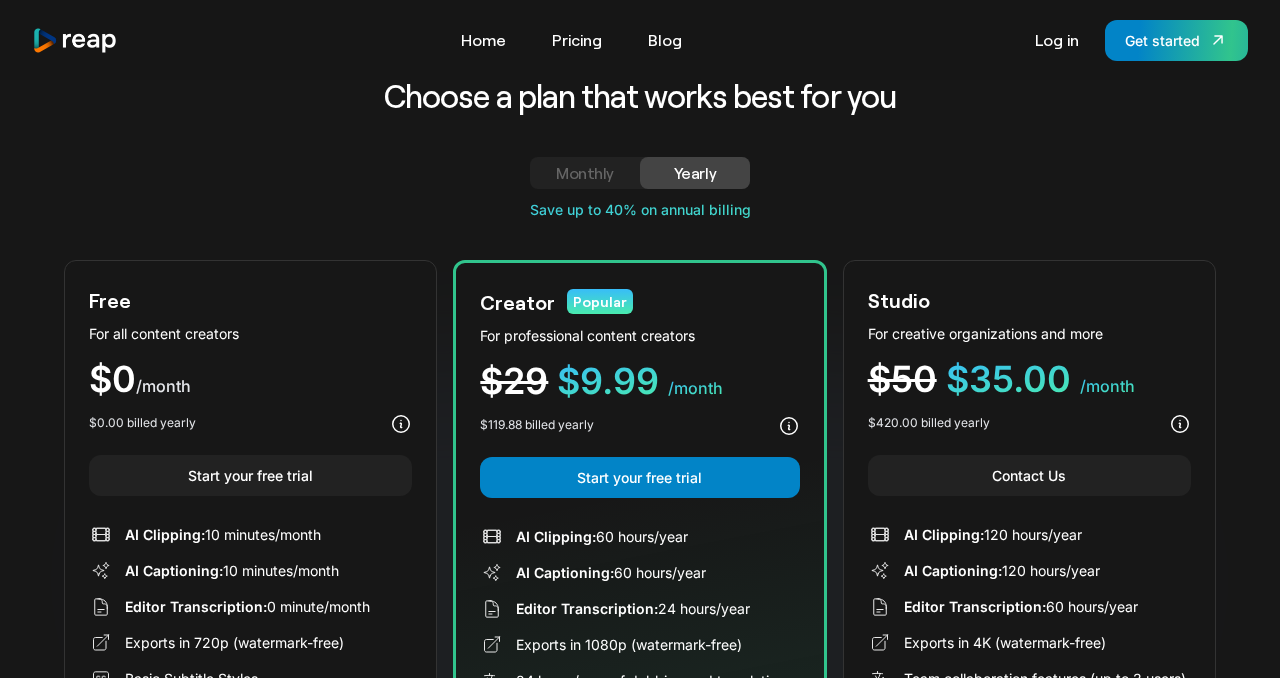 scroll, scrollTop: 237, scrollLeft: 0, axis: vertical 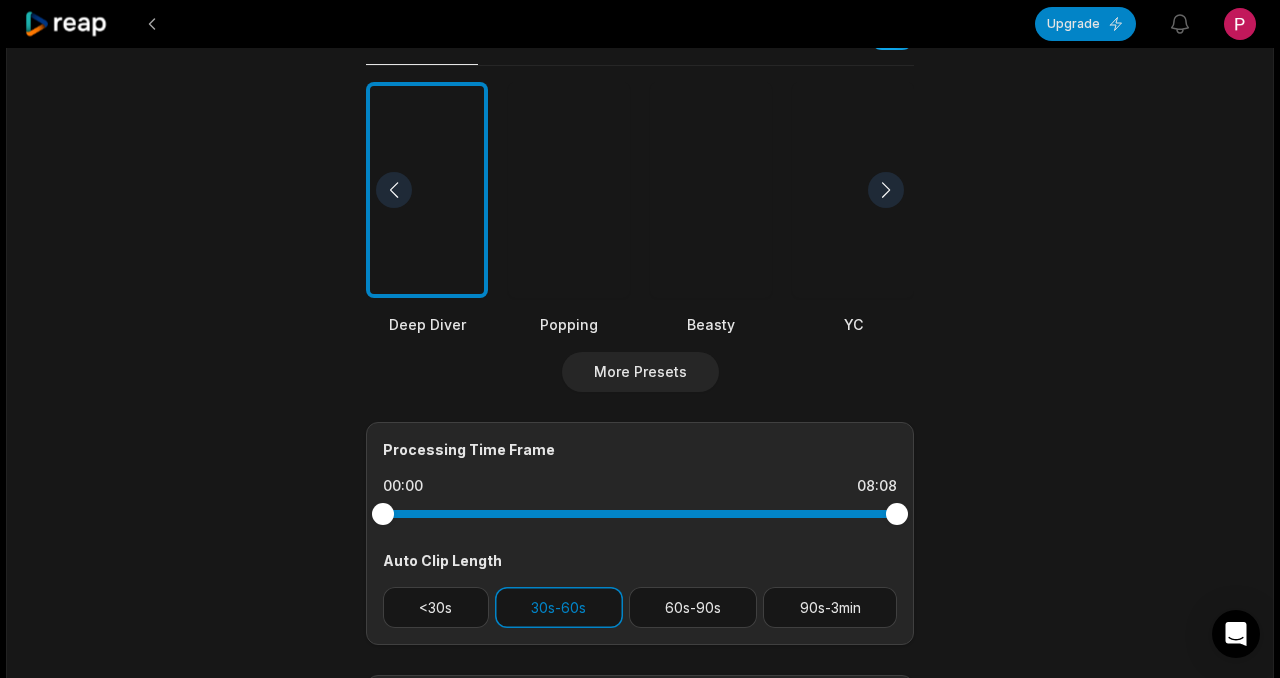 click at bounding box center [711, 190] 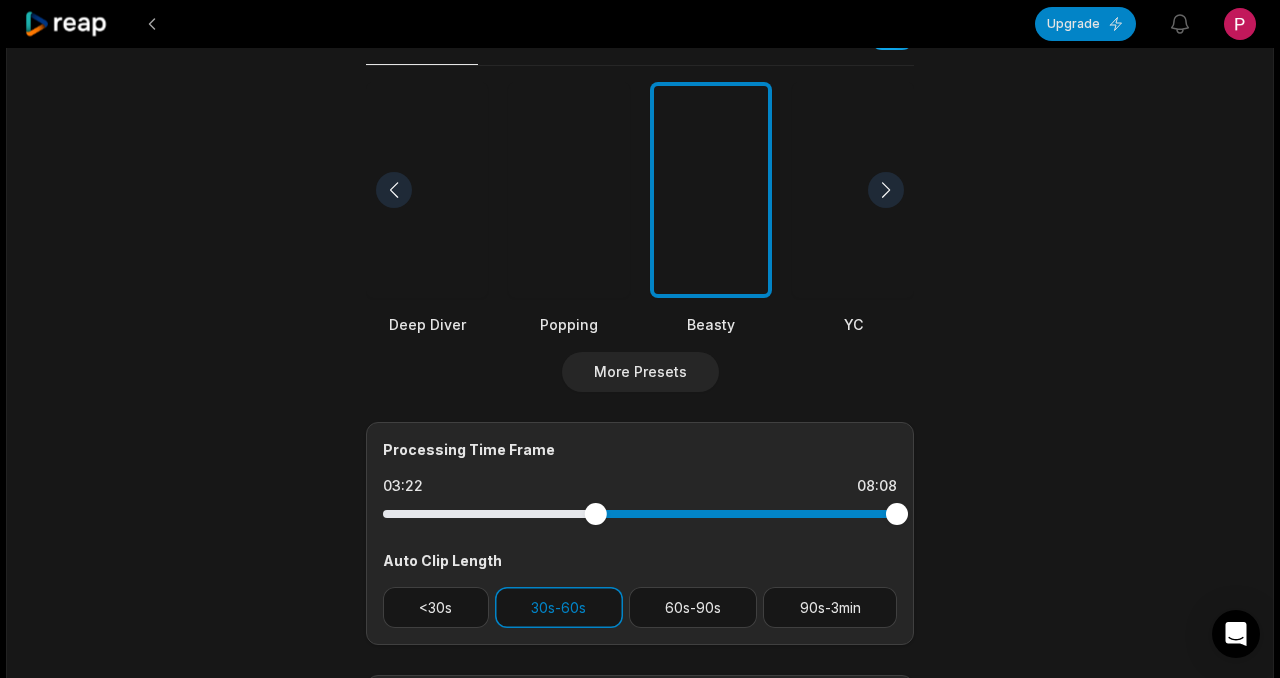 click at bounding box center (640, 514) 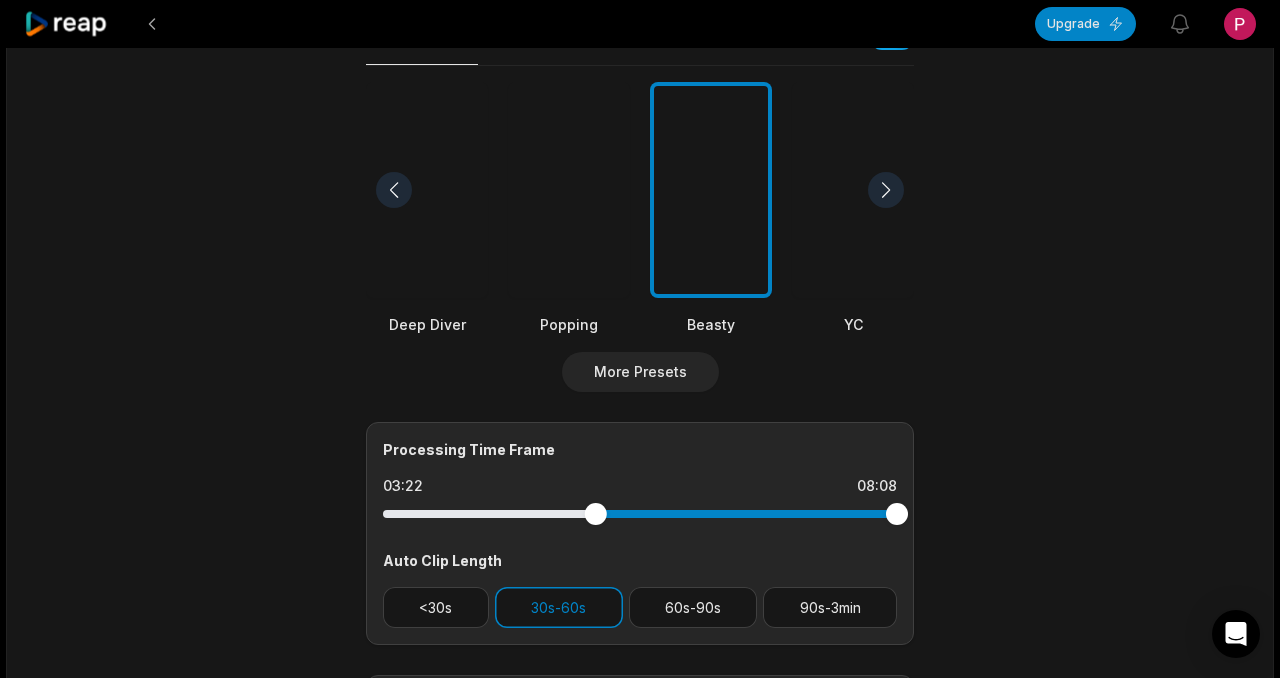 click at bounding box center [640, 514] 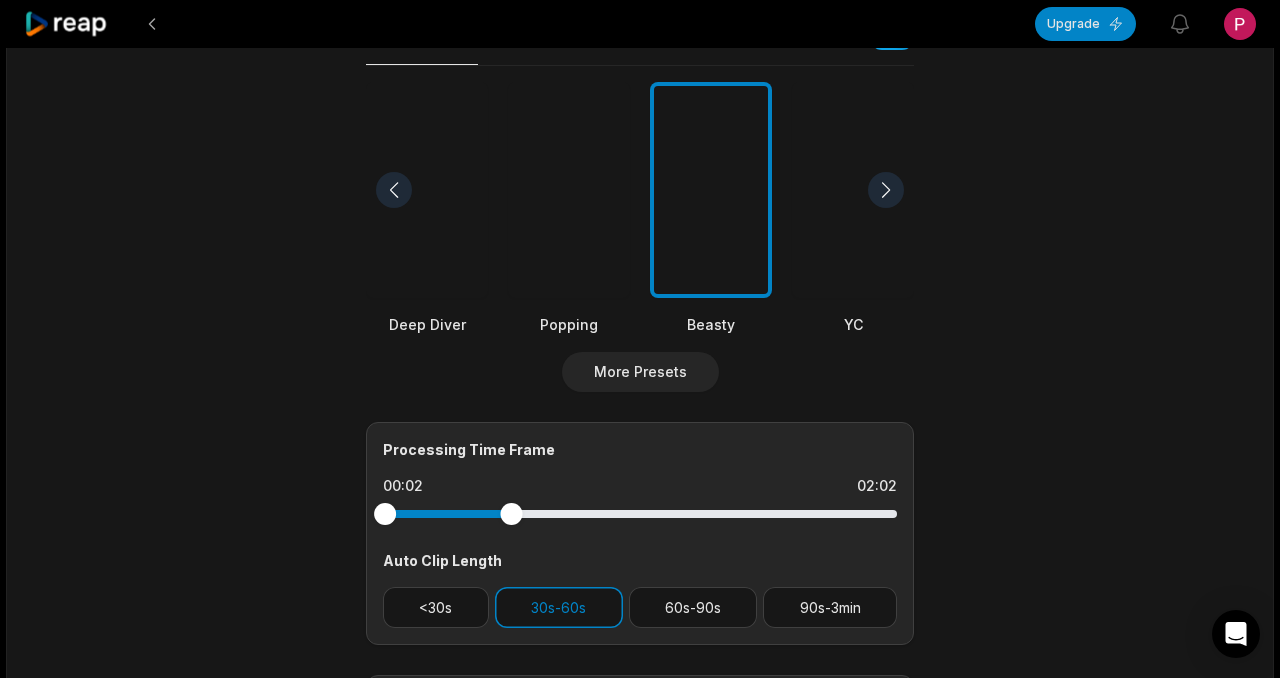 drag, startPoint x: 895, startPoint y: 518, endPoint x: 431, endPoint y: 511, distance: 464.0528 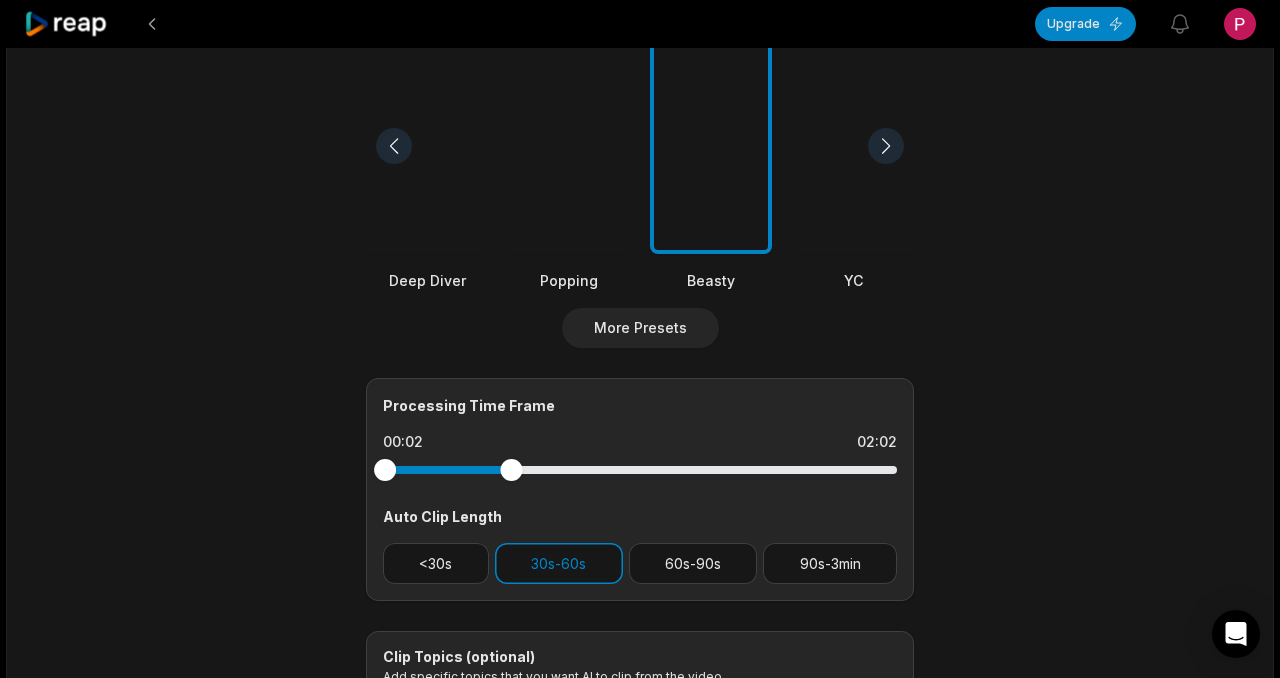 scroll, scrollTop: 555, scrollLeft: 0, axis: vertical 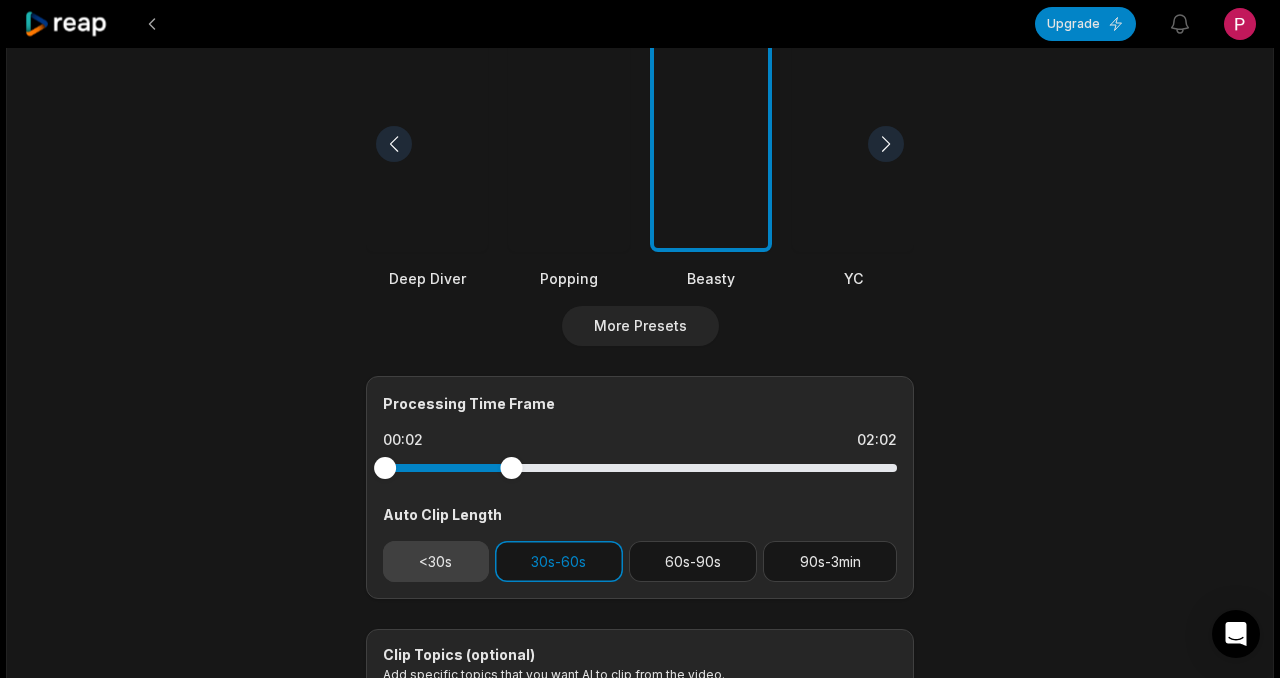 click on "<30s" at bounding box center (436, 561) 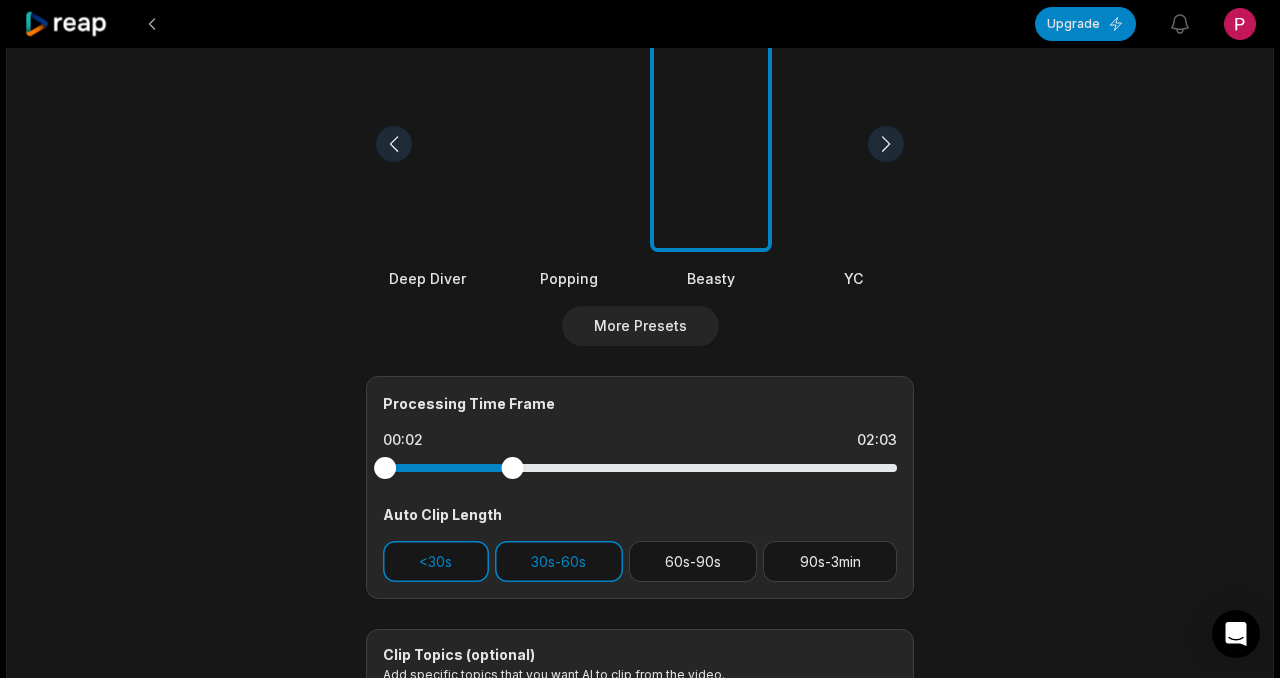 drag, startPoint x: 513, startPoint y: 464, endPoint x: 445, endPoint y: 475, distance: 68.88396 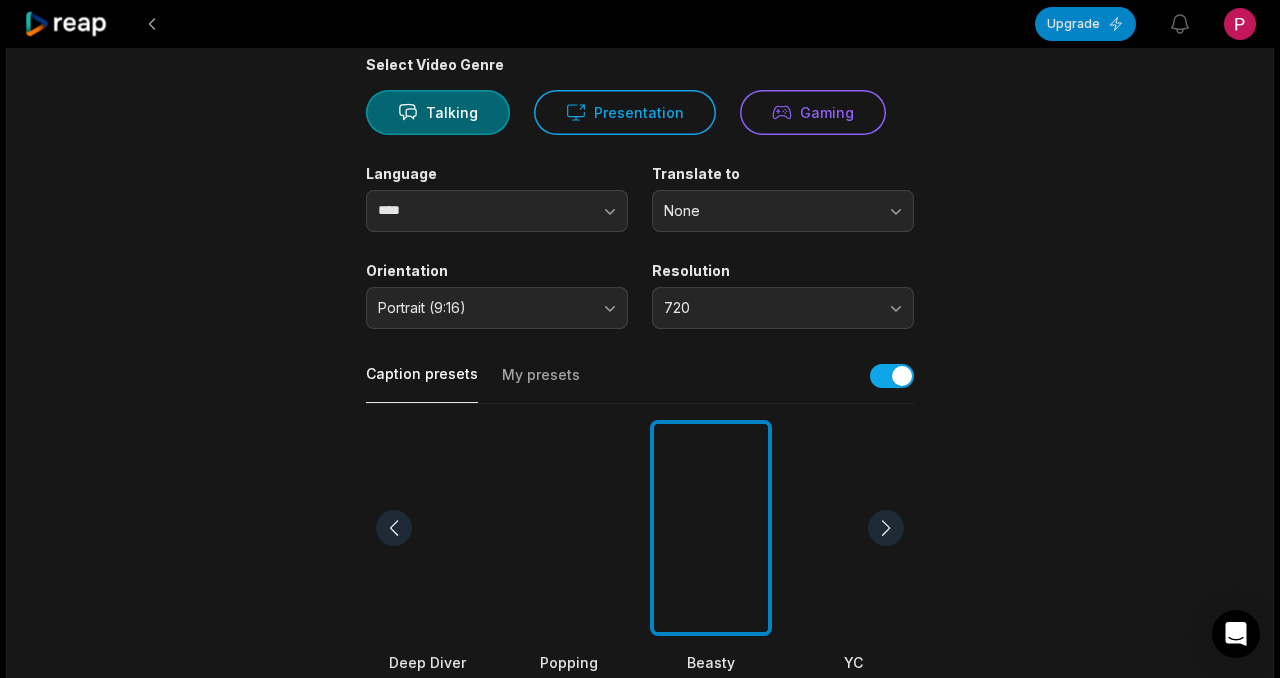 scroll, scrollTop: 0, scrollLeft: 0, axis: both 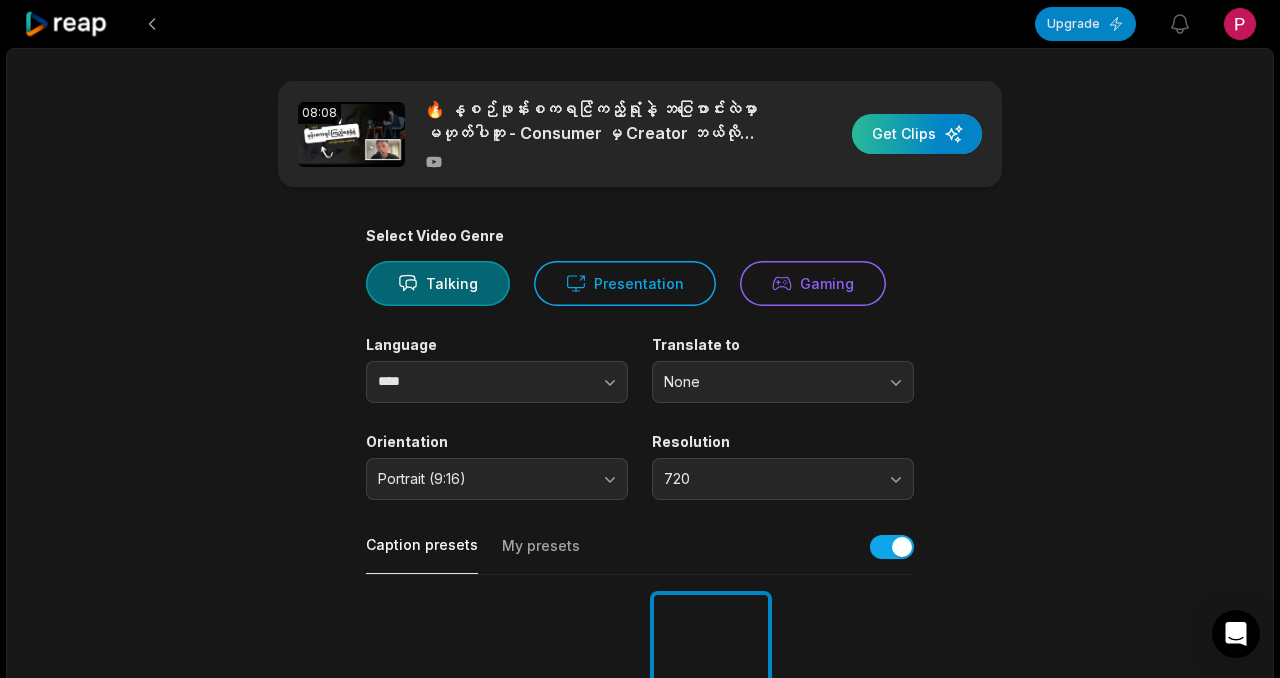 click at bounding box center (917, 134) 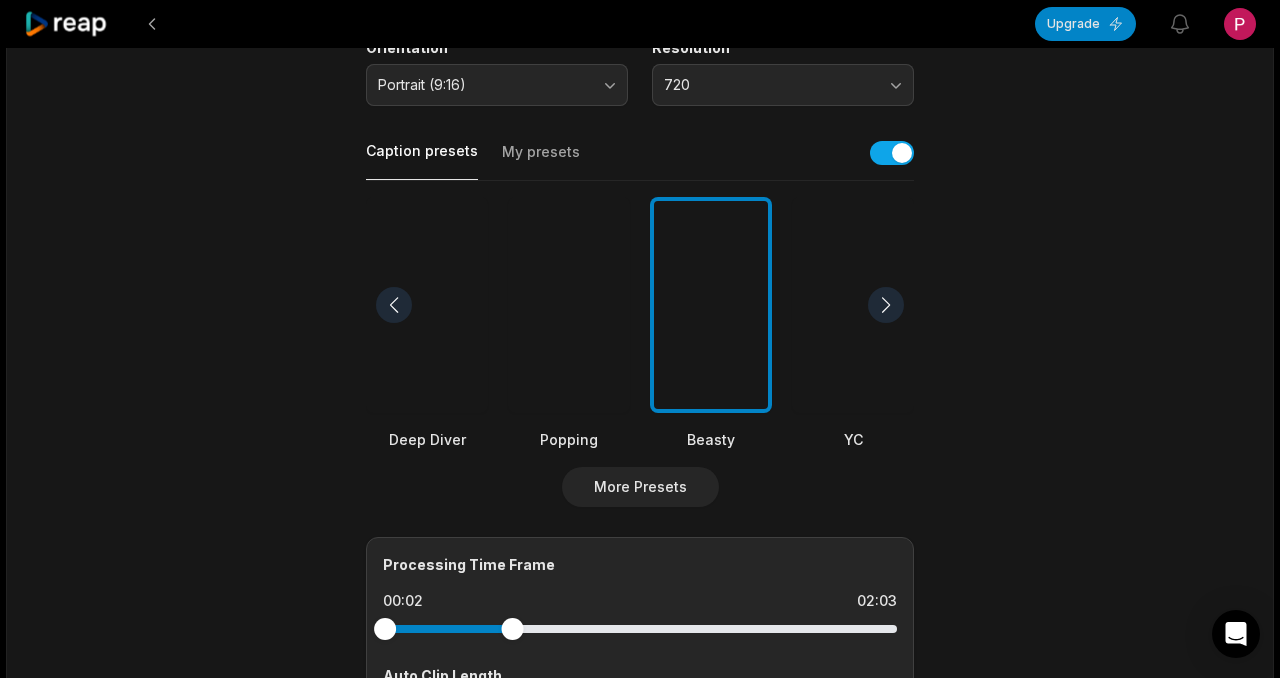 scroll, scrollTop: 0, scrollLeft: 0, axis: both 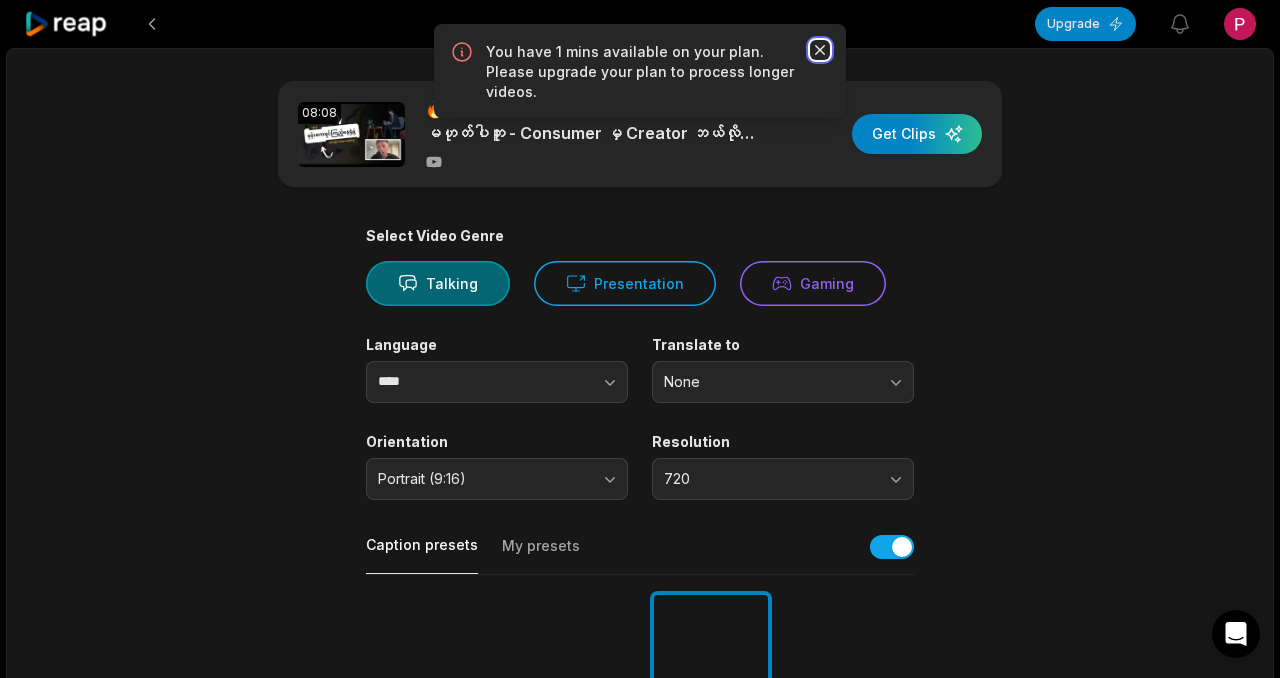 click 